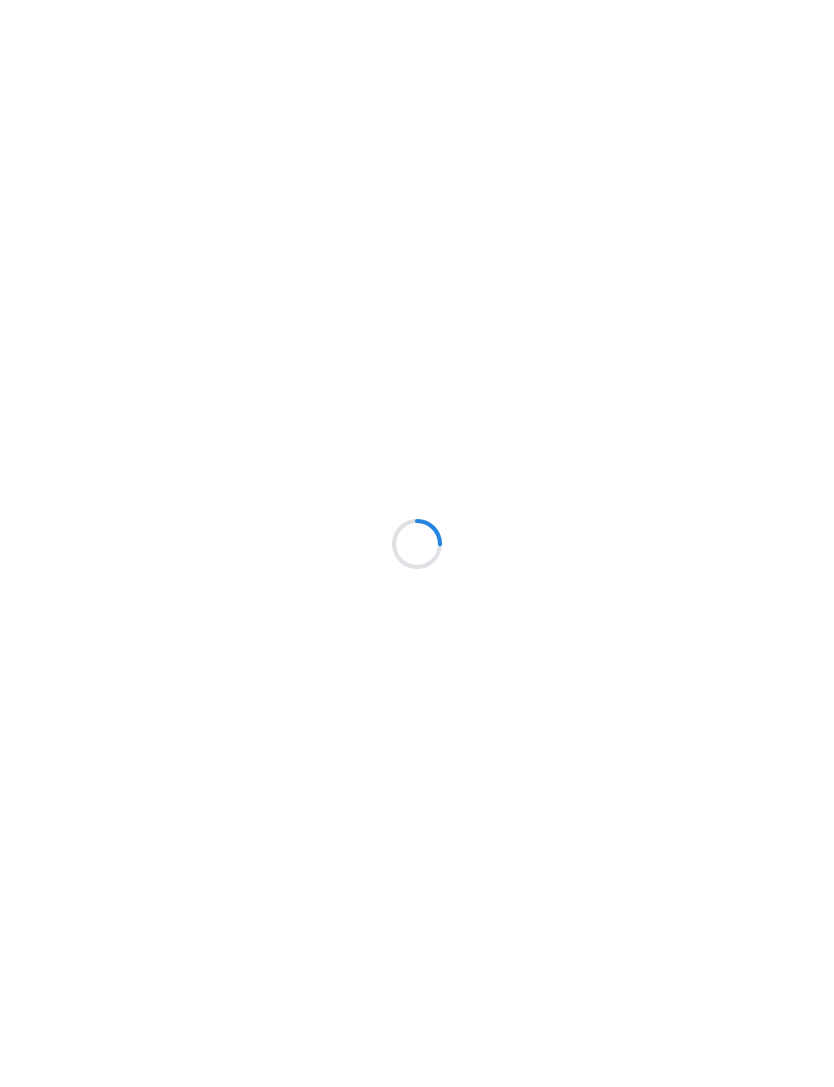 scroll, scrollTop: 0, scrollLeft: 0, axis: both 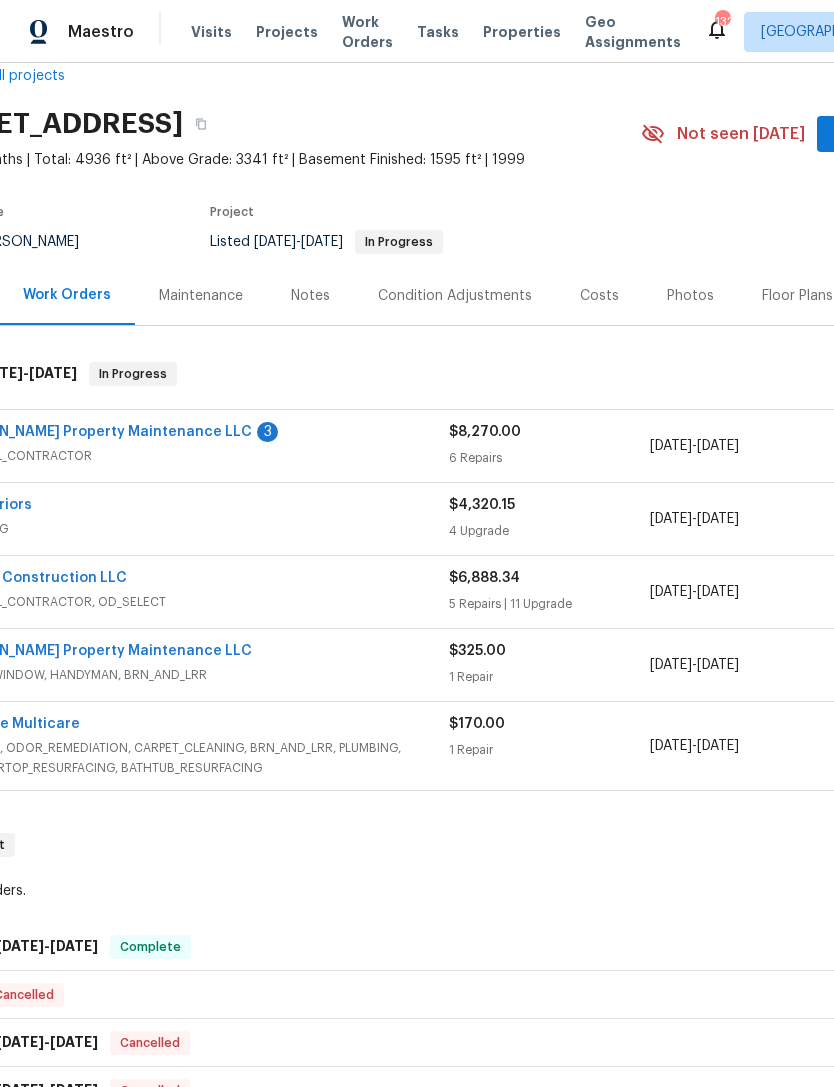 click on "Maintenance" at bounding box center (201, 296) 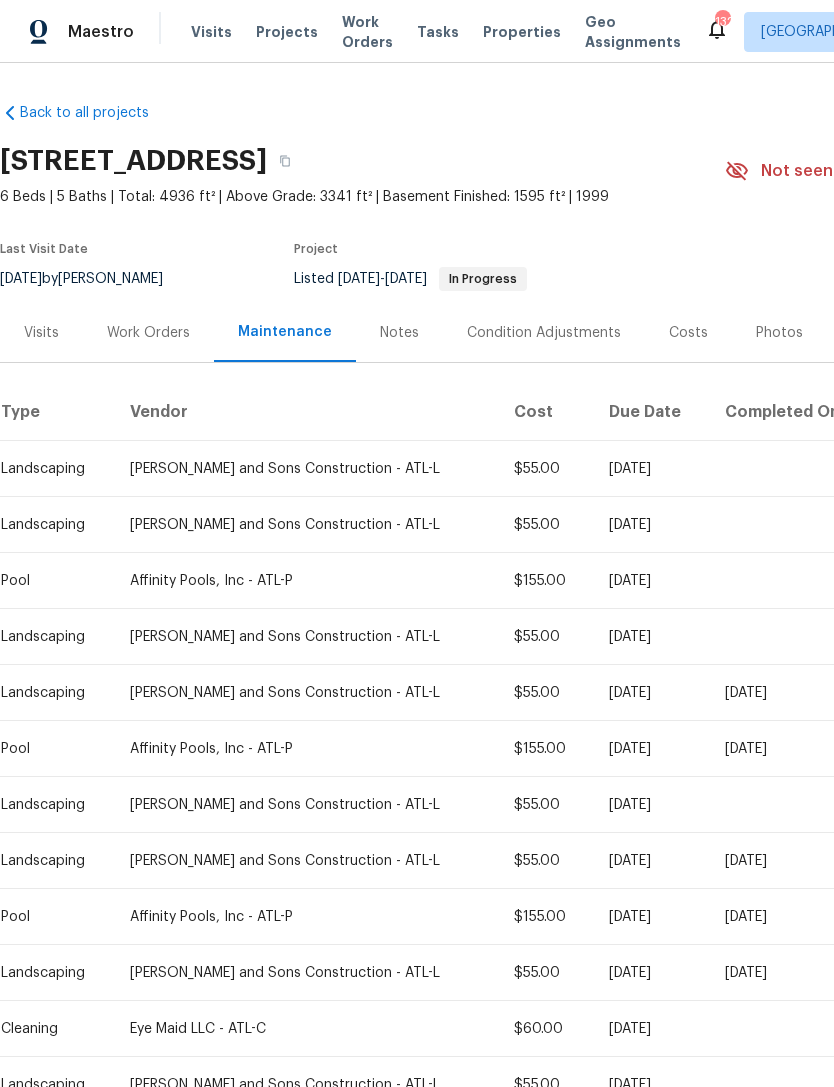 scroll, scrollTop: 0, scrollLeft: 0, axis: both 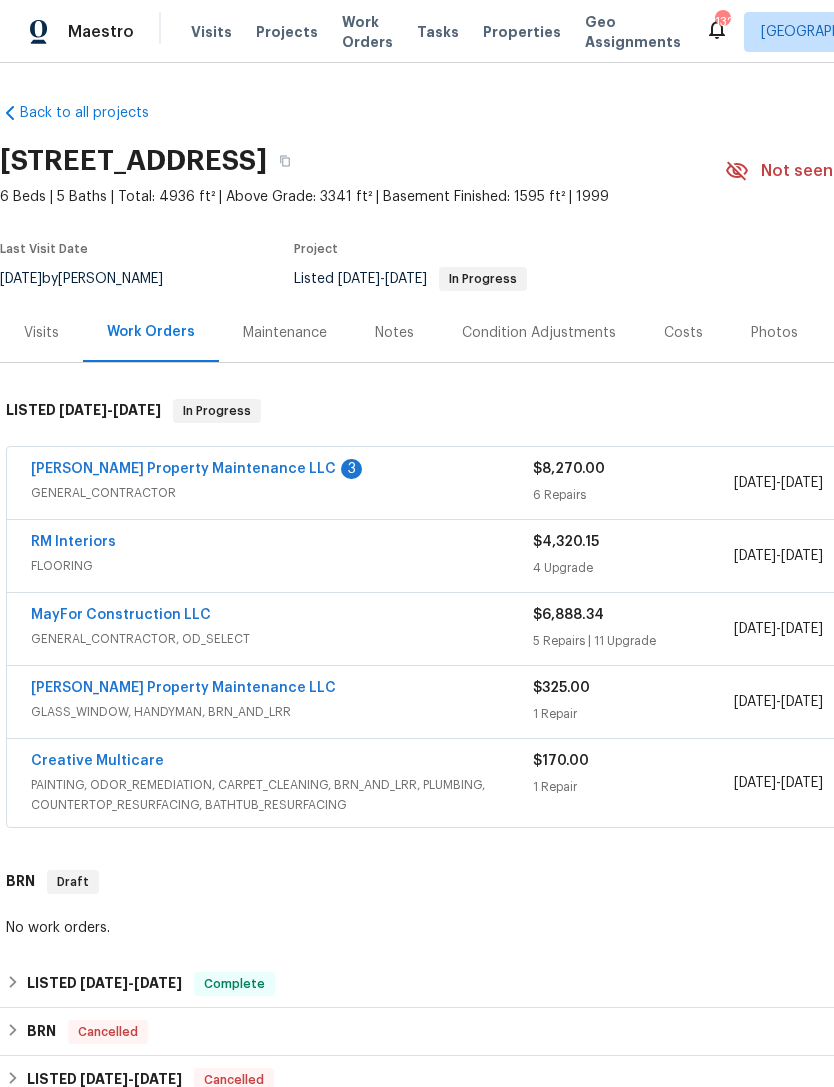 click on "Glen Property Maintenance LLC 3" at bounding box center [282, 471] 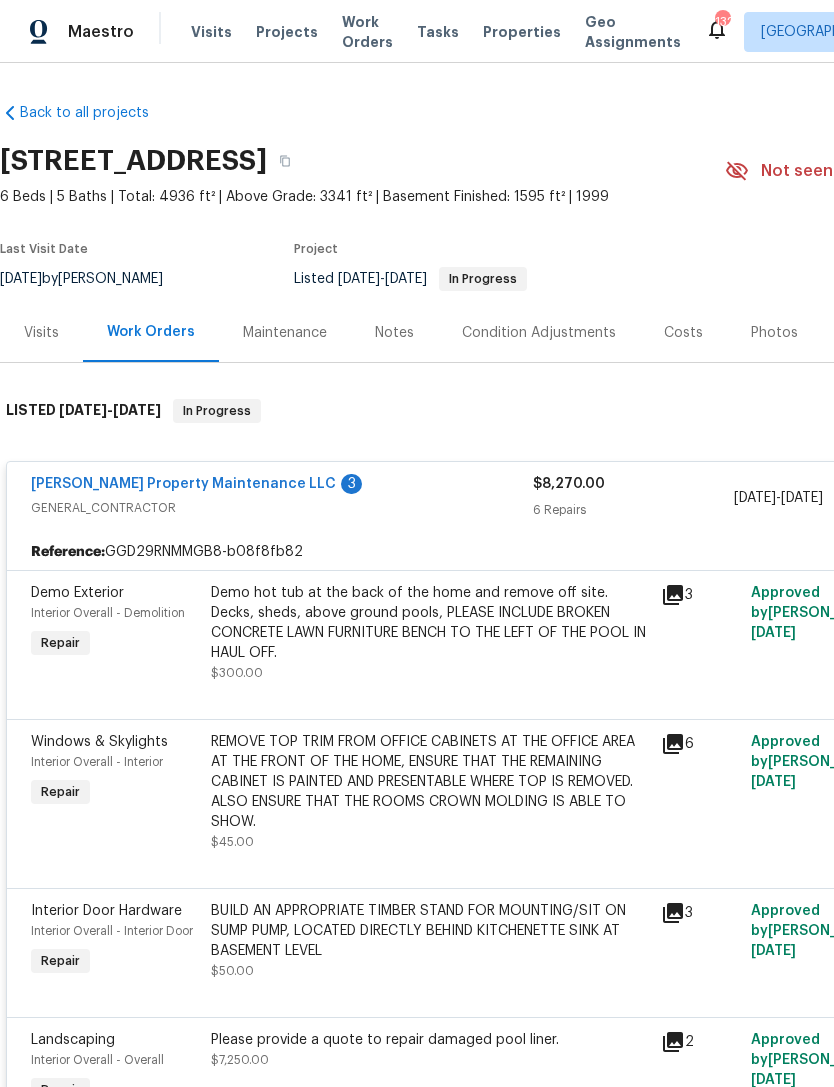 scroll, scrollTop: 0, scrollLeft: 0, axis: both 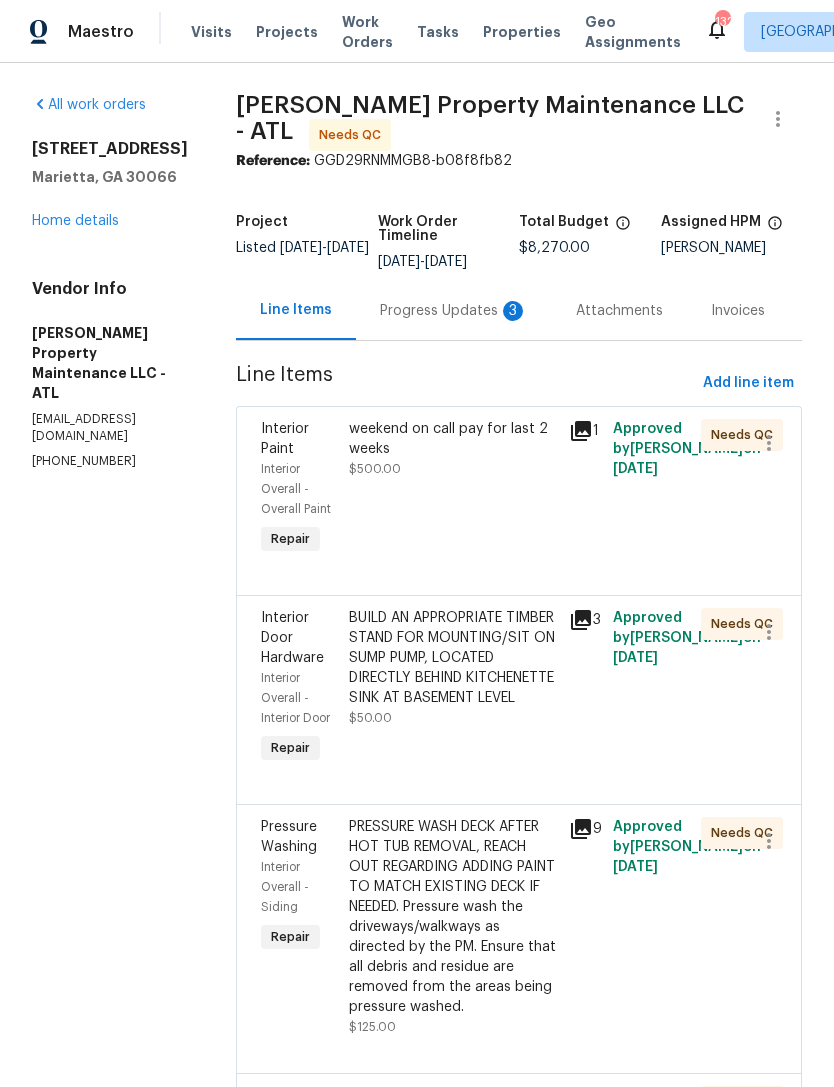 click on "Progress Updates 3" at bounding box center [454, 311] 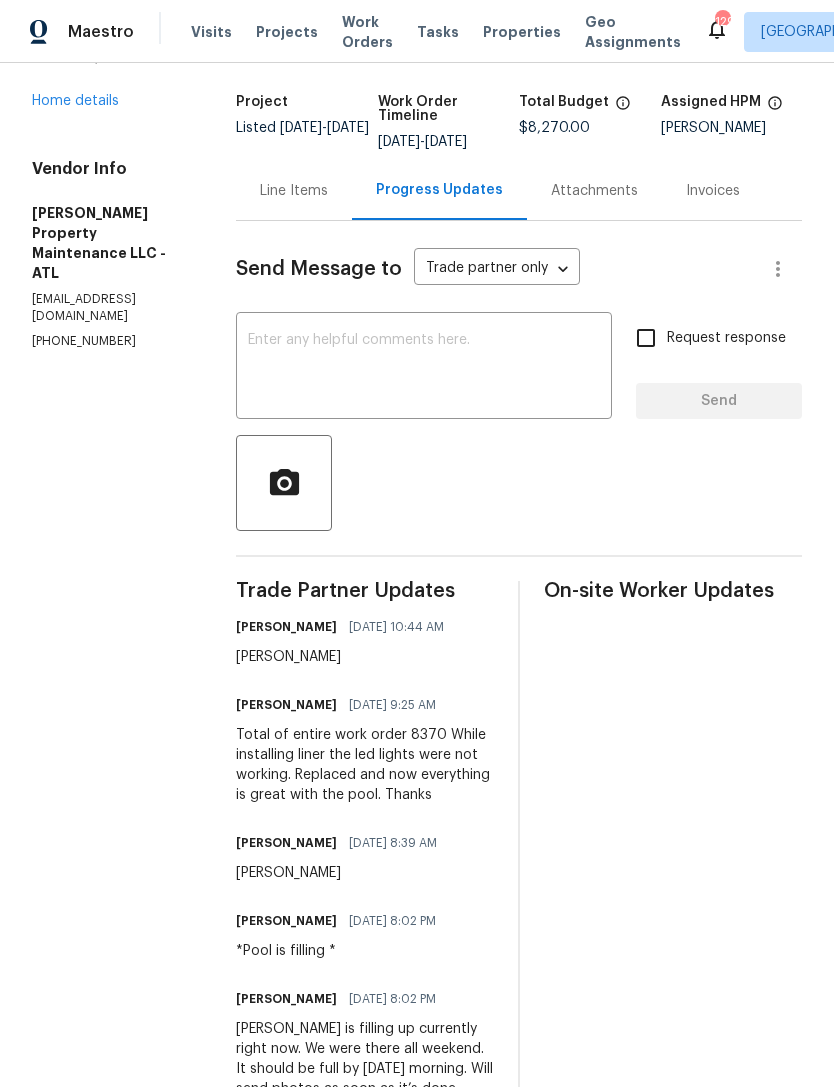 scroll, scrollTop: 121, scrollLeft: 0, axis: vertical 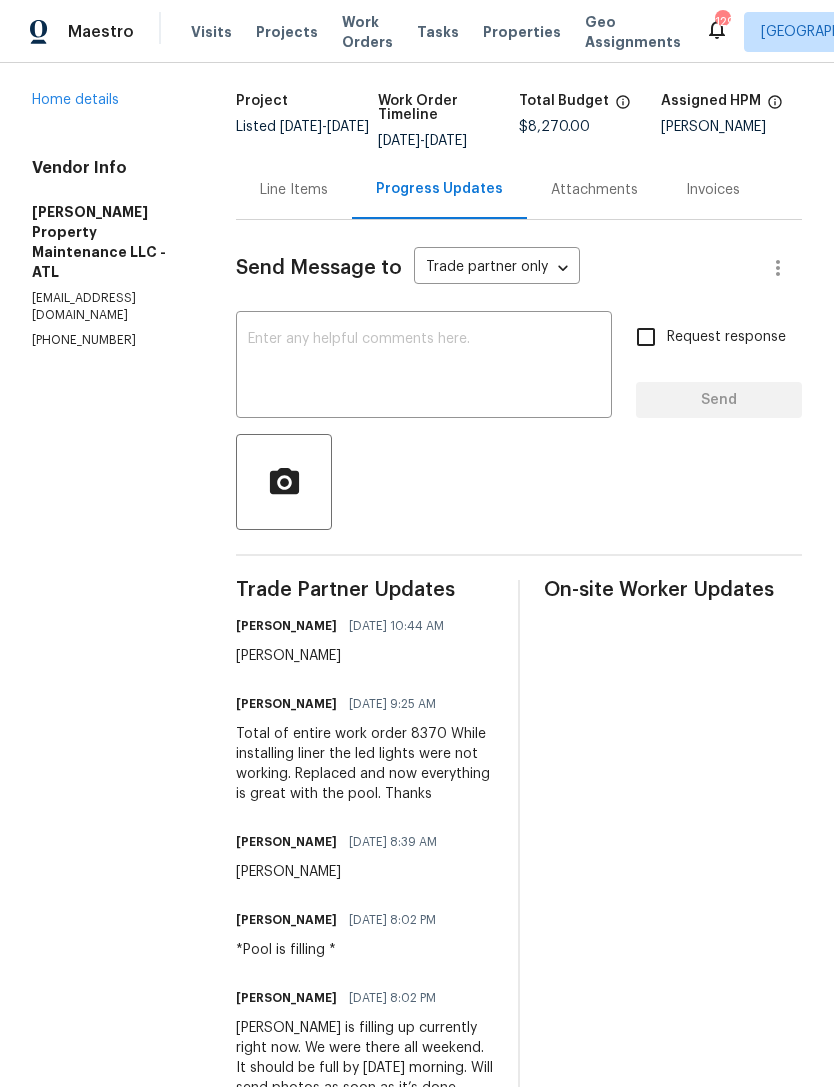 click on "Line Items" at bounding box center [294, 189] 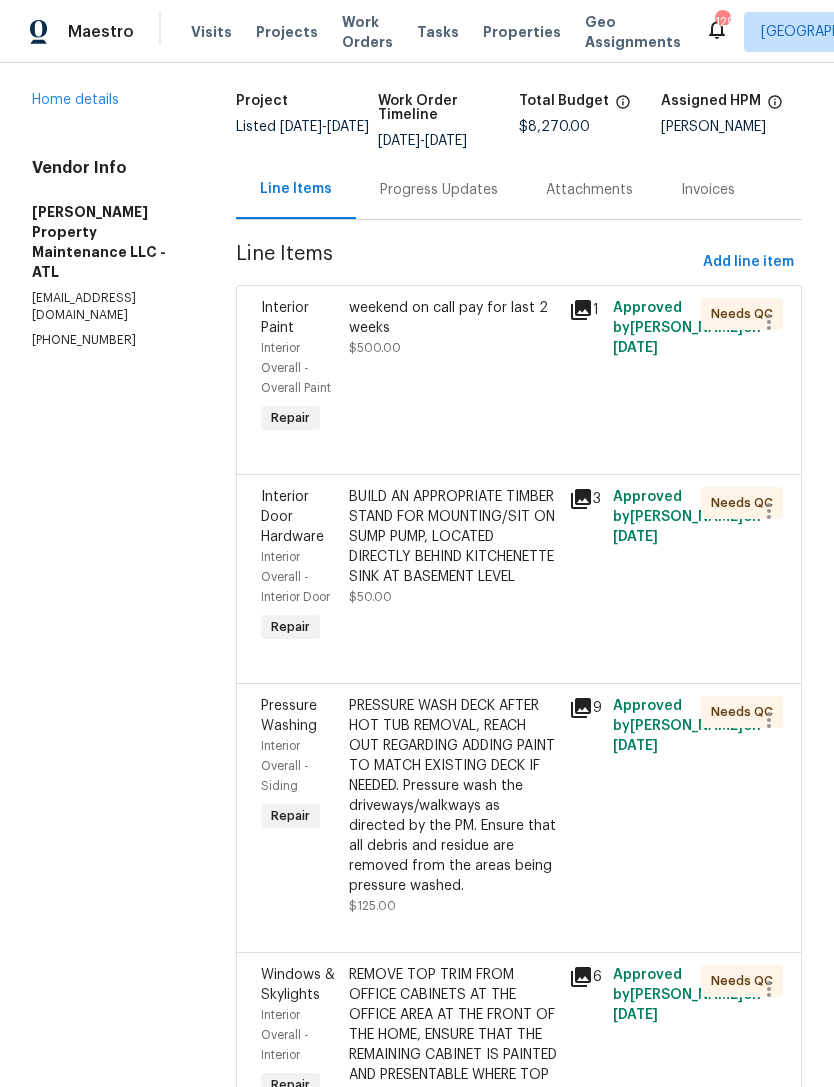 click on "Home details" at bounding box center [75, 100] 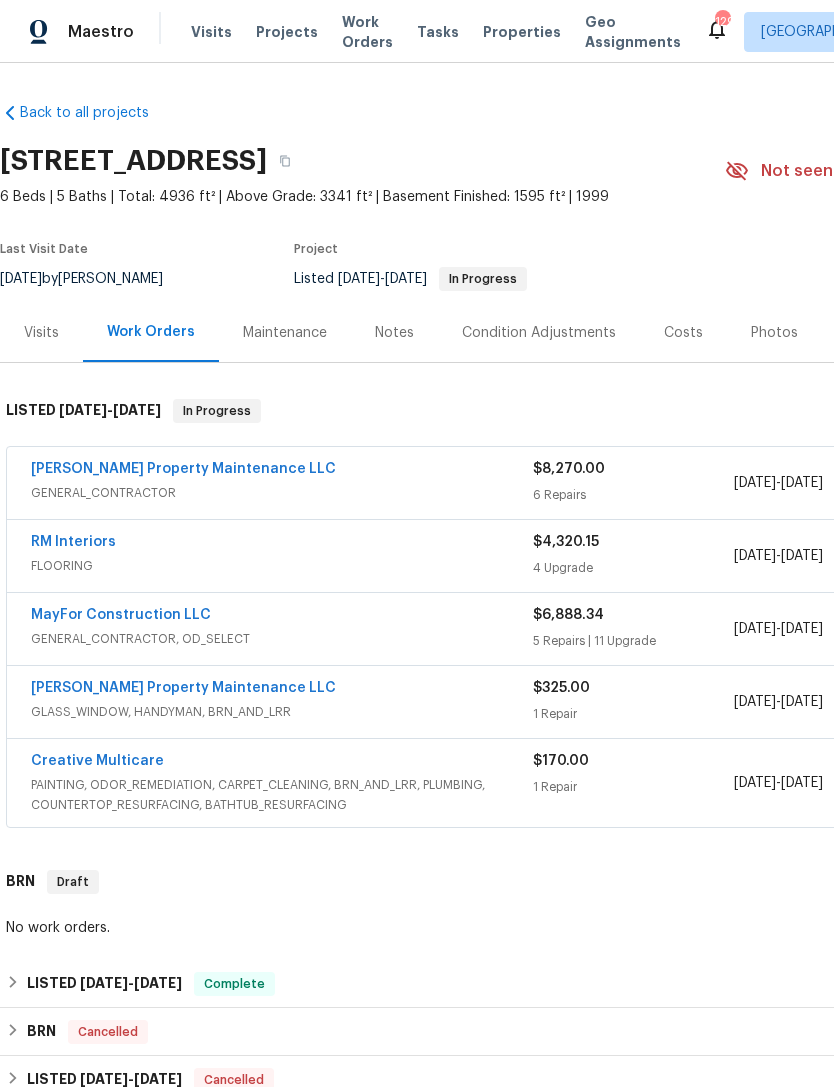 click on "[PERSON_NAME] Property Maintenance LLC" at bounding box center (183, 469) 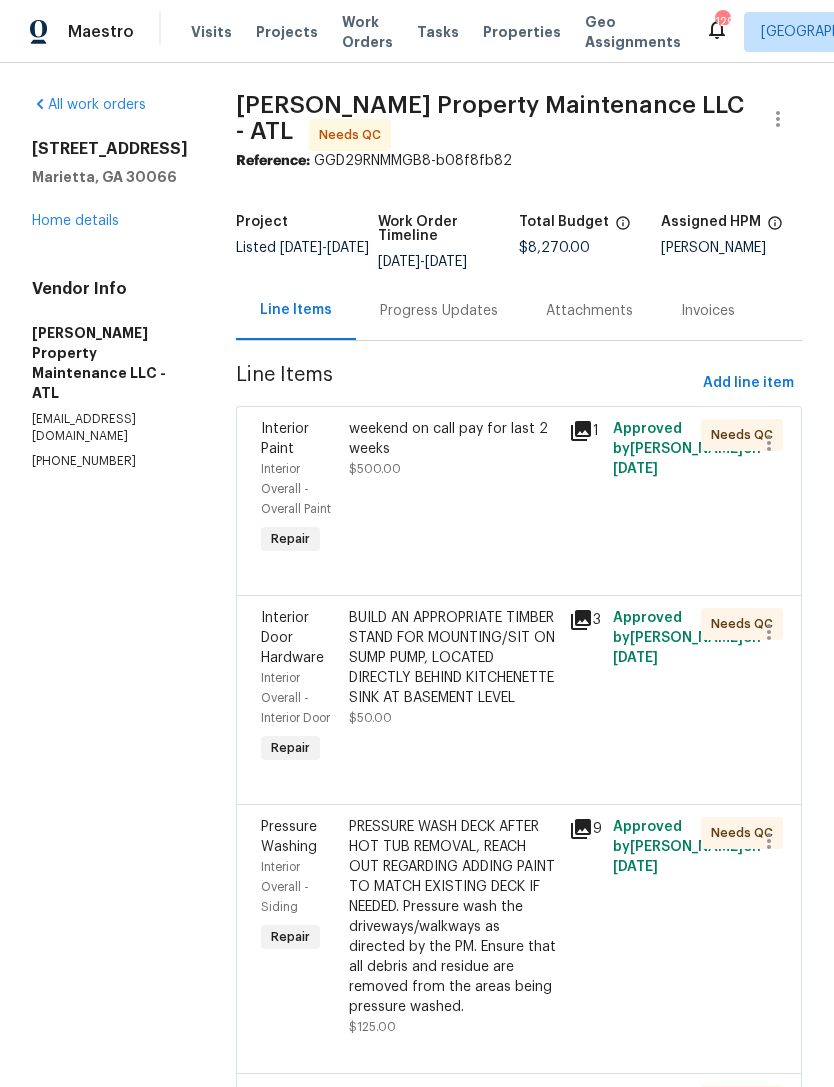 click on "Progress Updates" at bounding box center [439, 310] 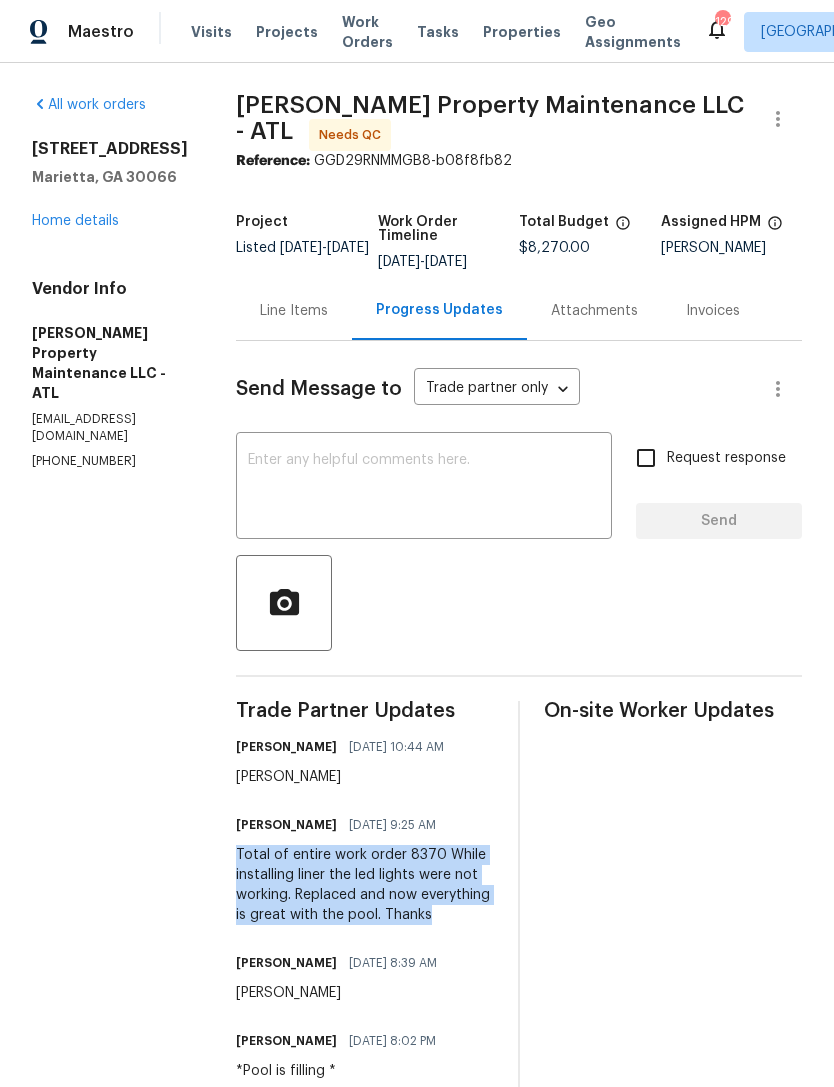 copy on "Total of entire work order 8370
While installing liner the led lights were not working. Replaced and now everything is great with the pool. Thanks" 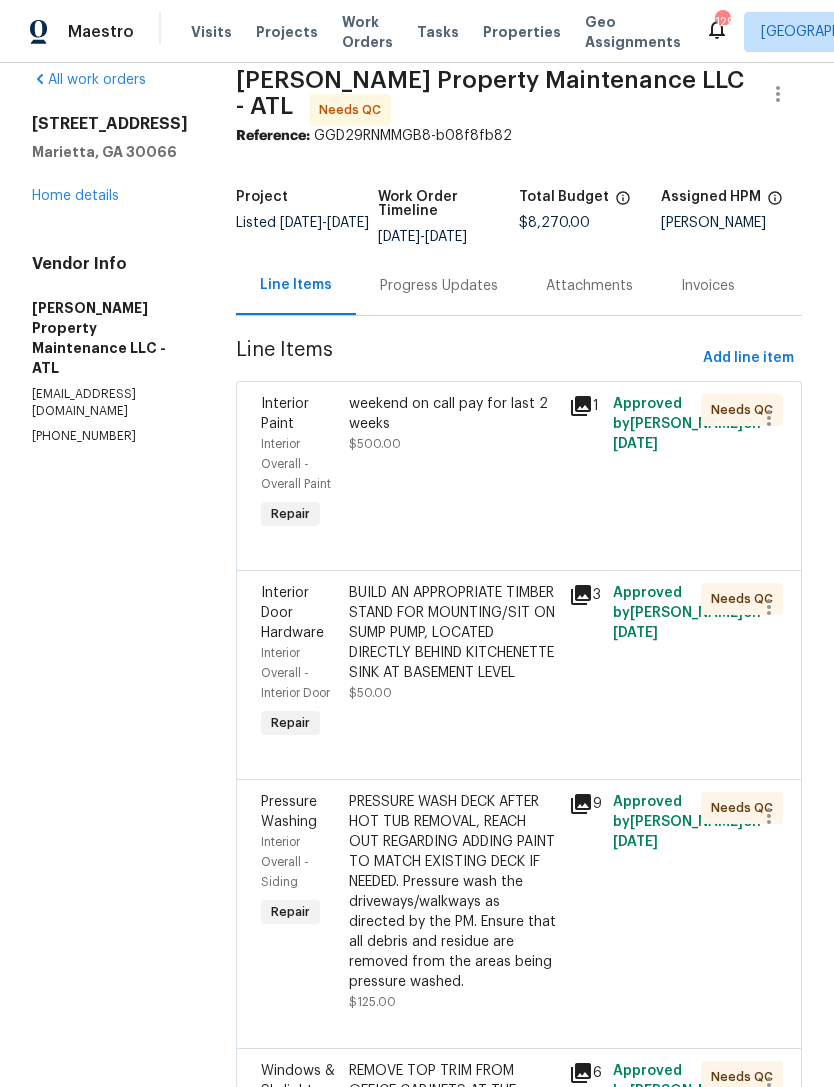 scroll, scrollTop: 26, scrollLeft: 0, axis: vertical 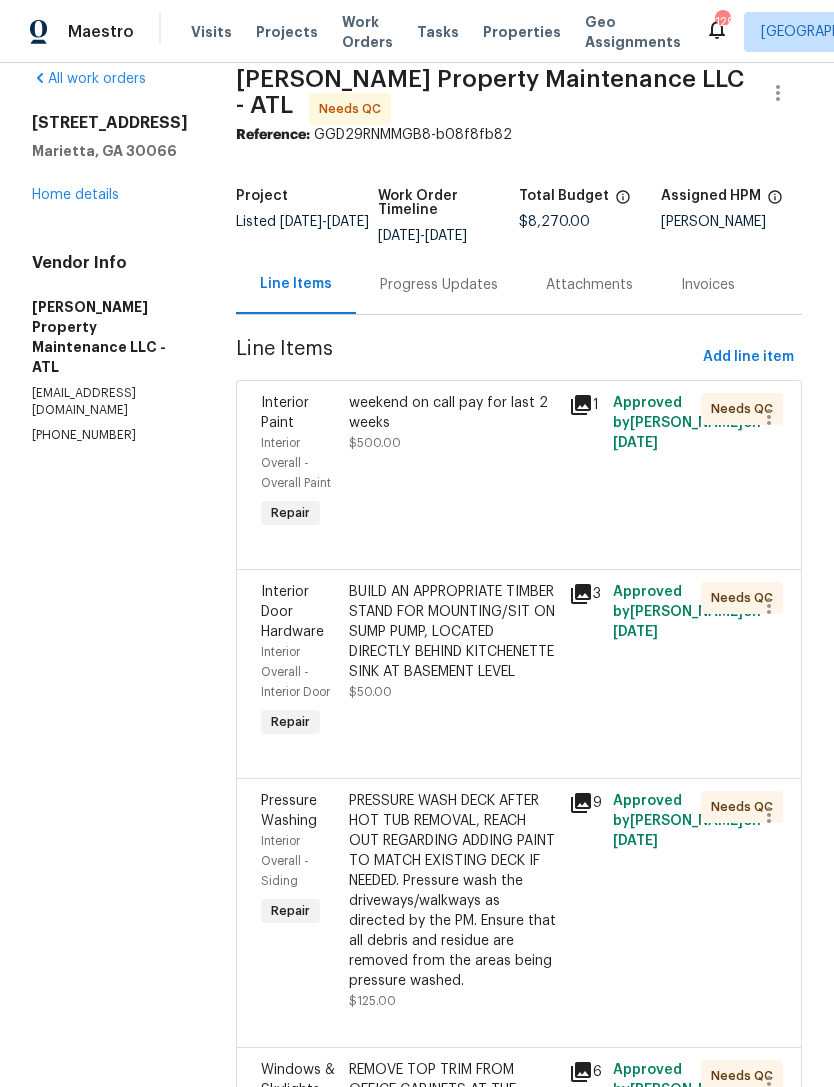 click on "Progress Updates" at bounding box center (439, 285) 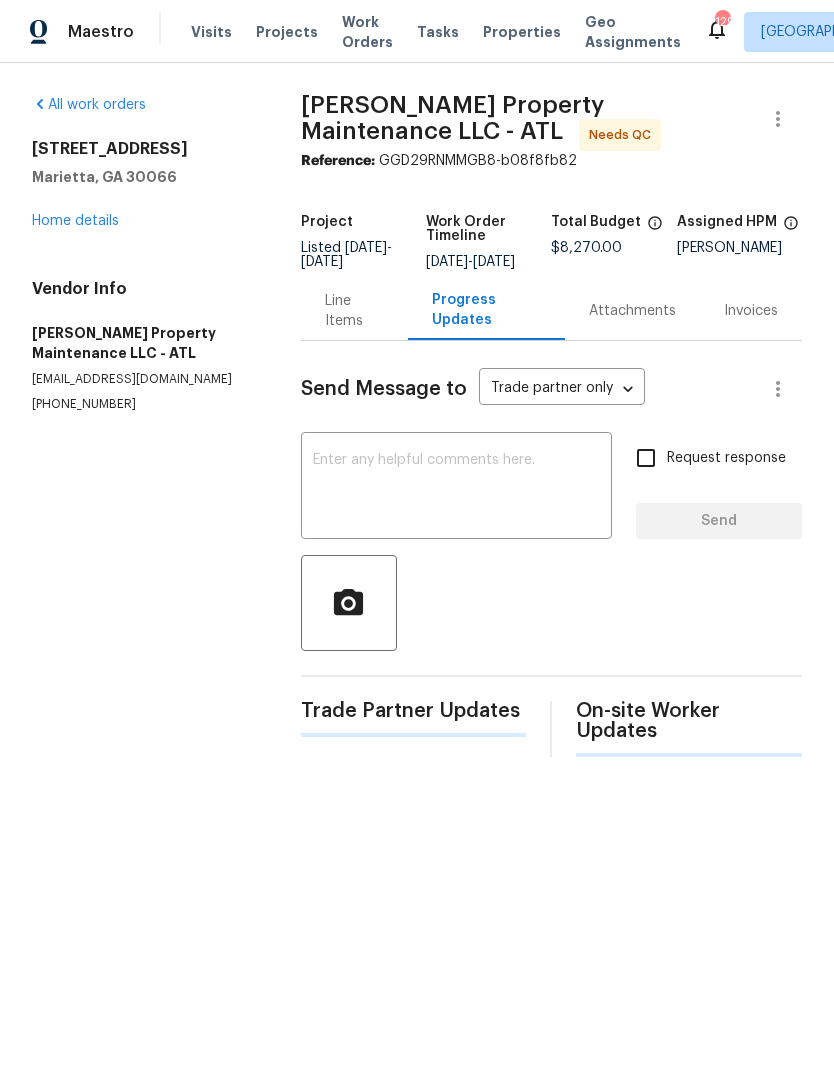 scroll, scrollTop: 0, scrollLeft: 0, axis: both 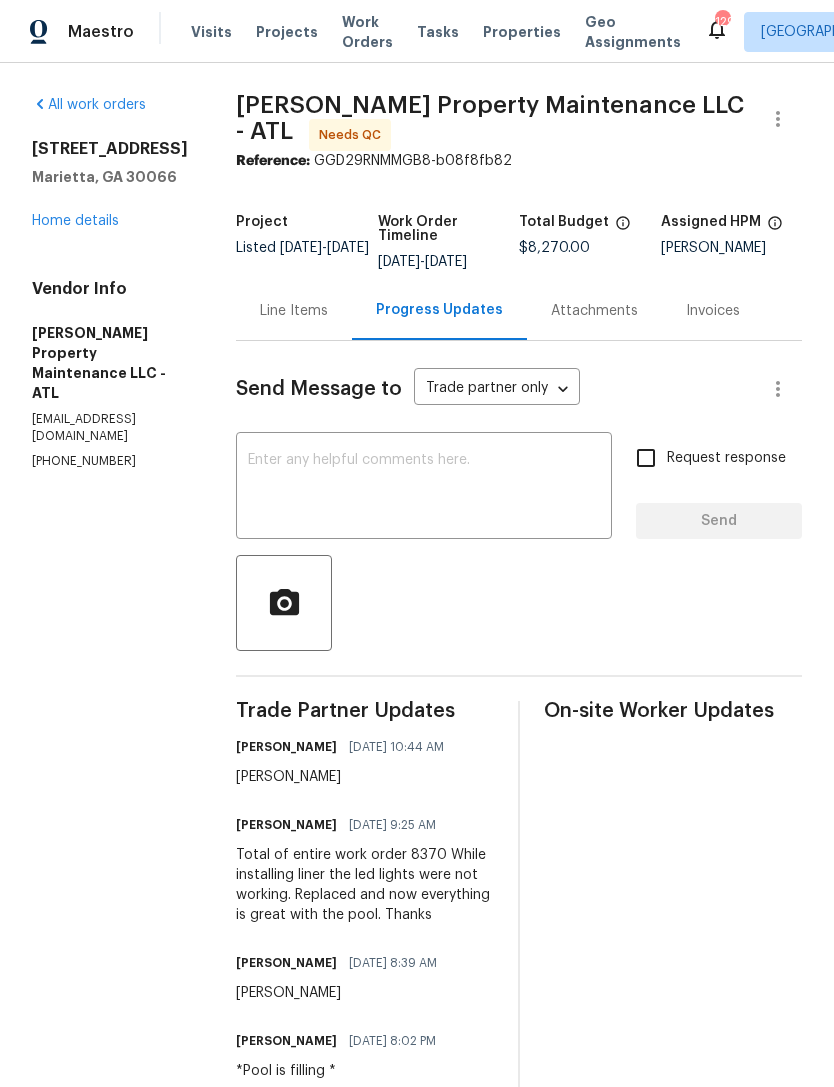 click on "Line Items" at bounding box center [294, 310] 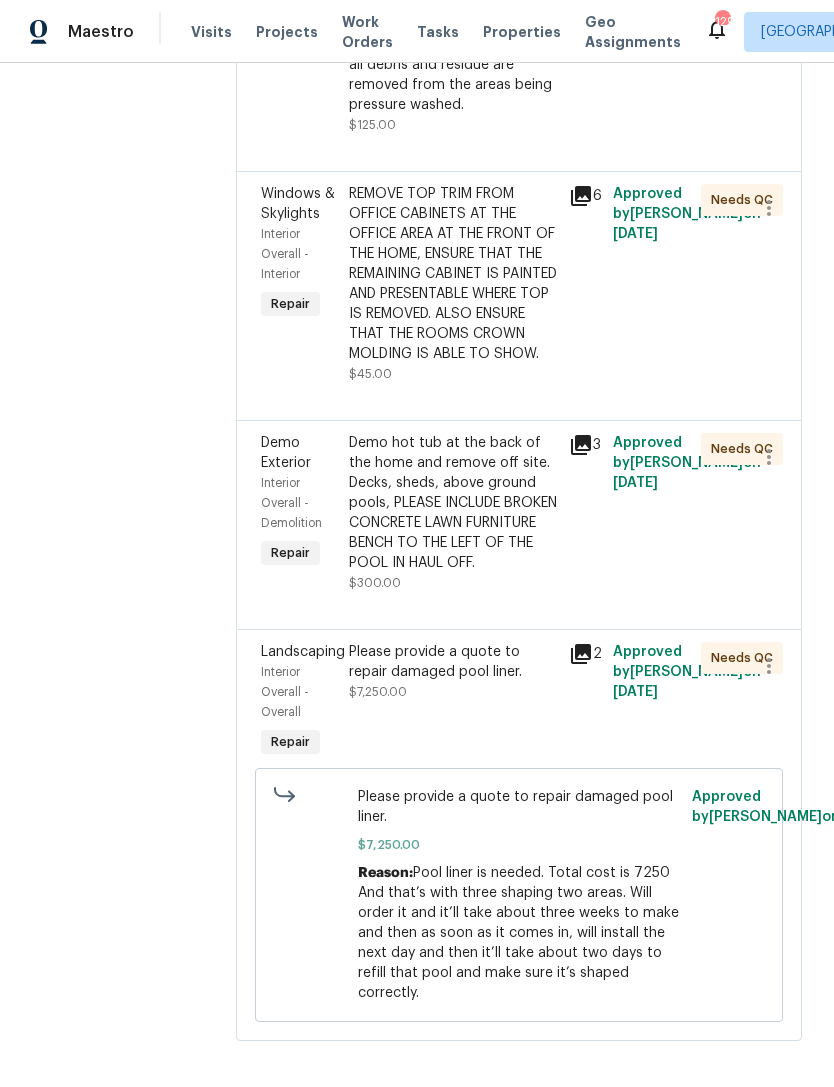 scroll, scrollTop: 900, scrollLeft: 0, axis: vertical 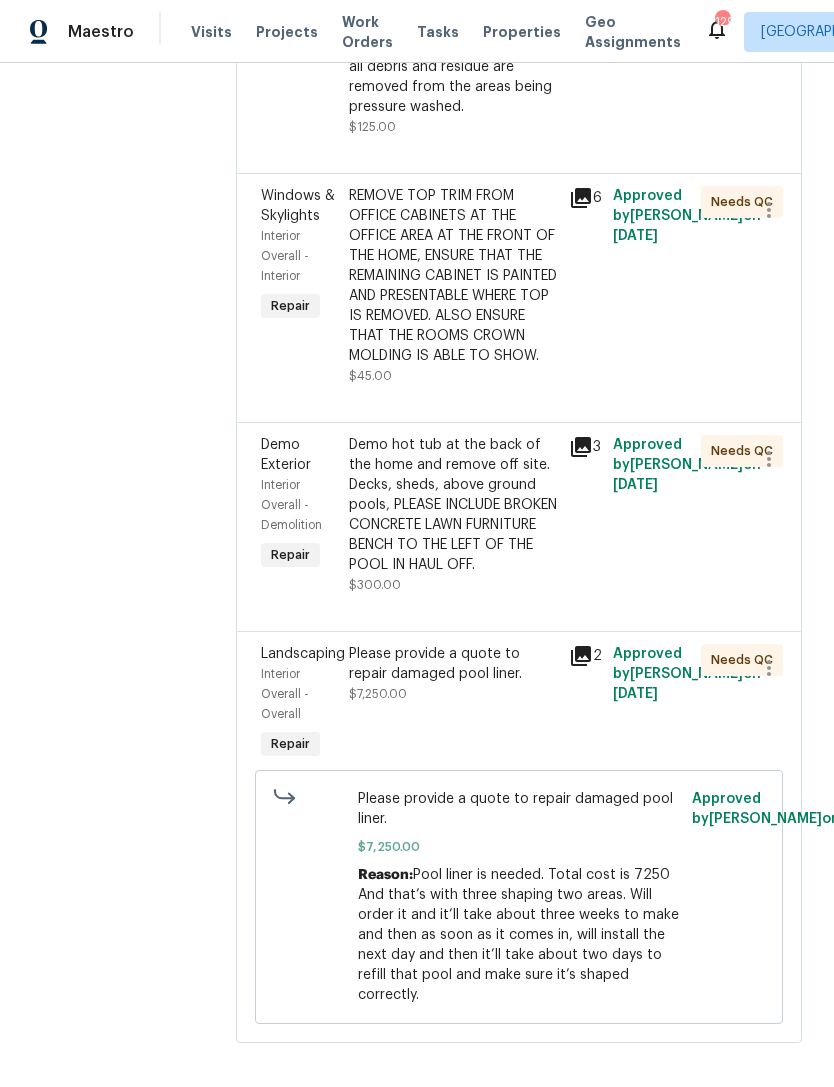 click on "Interior Overall - Overall" at bounding box center [299, 694] 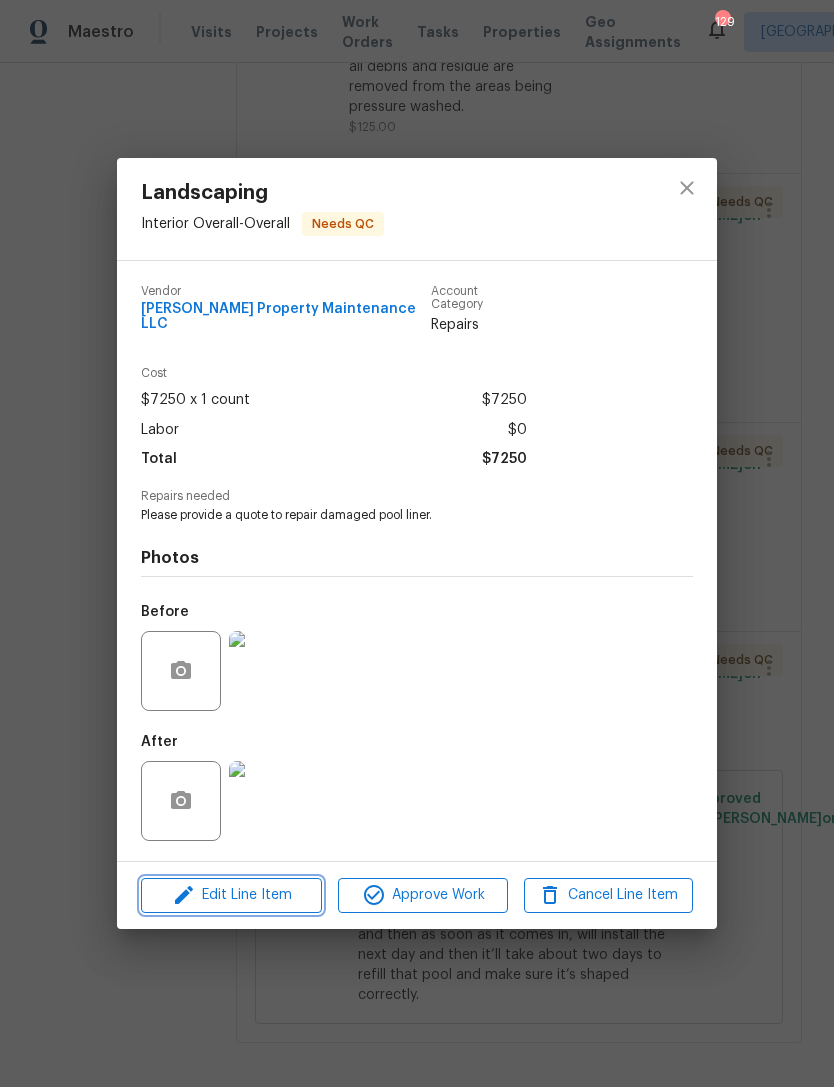 click on "Edit Line Item" at bounding box center (231, 895) 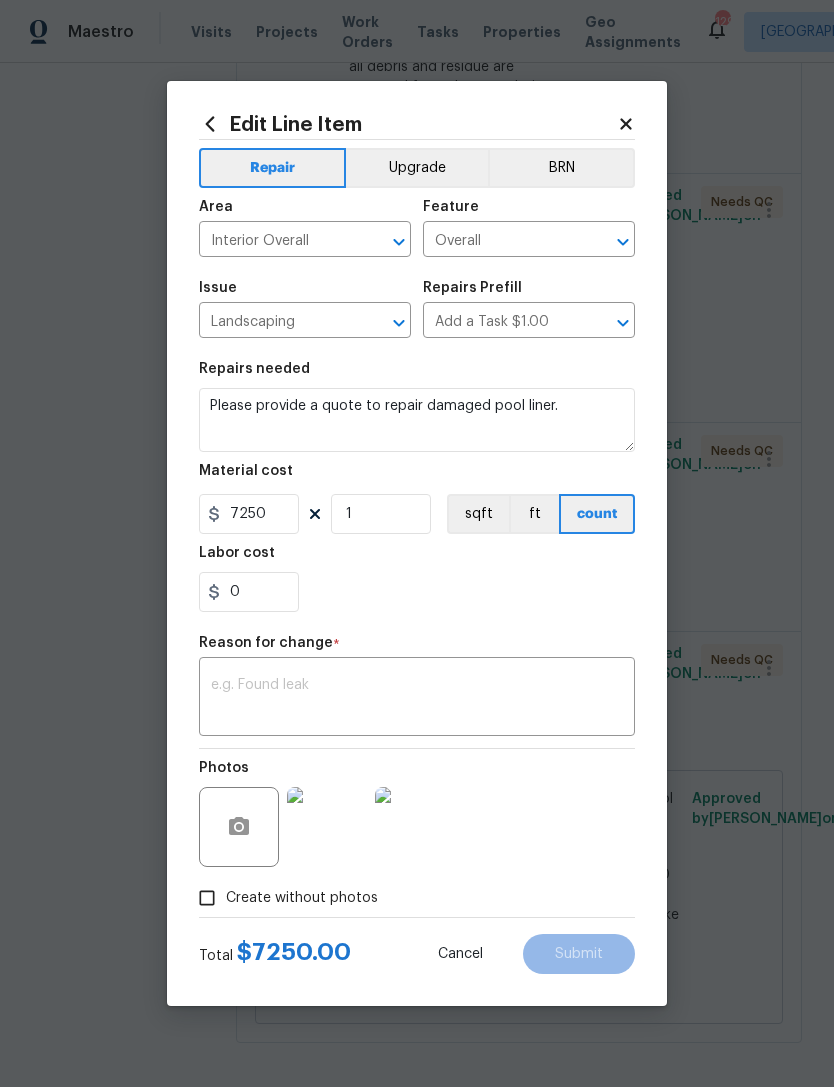 click at bounding box center (417, 699) 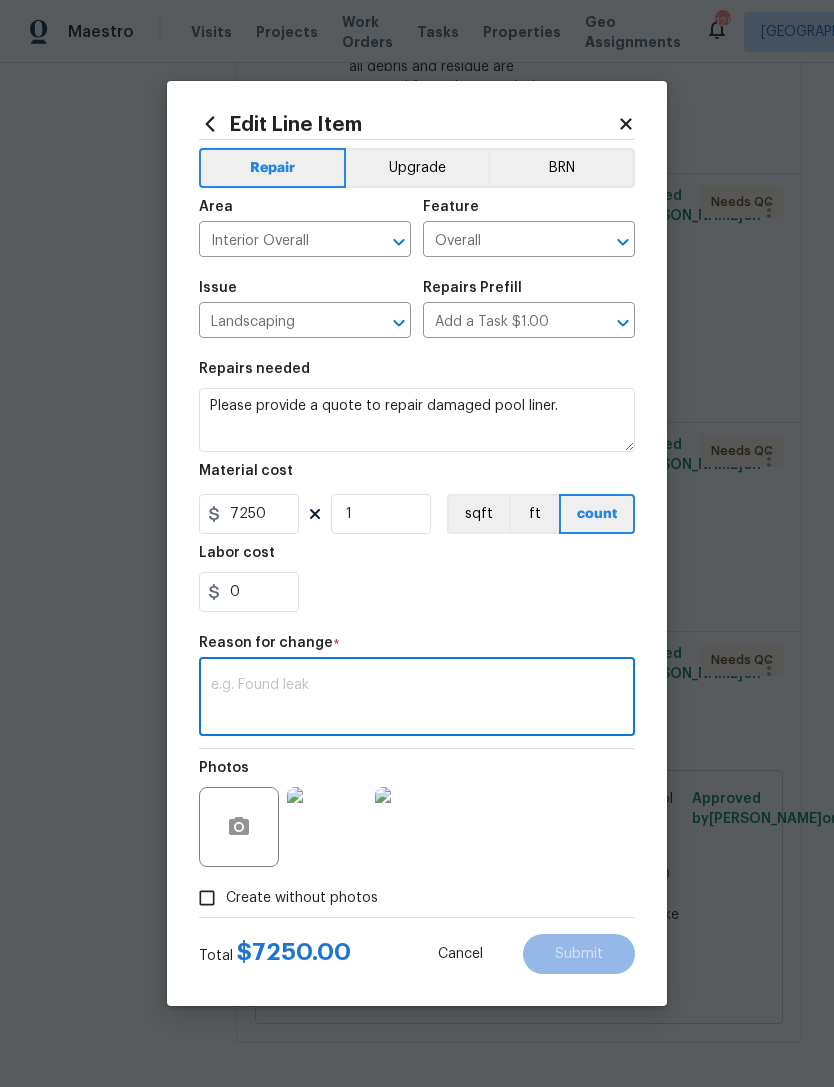 click at bounding box center (417, 699) 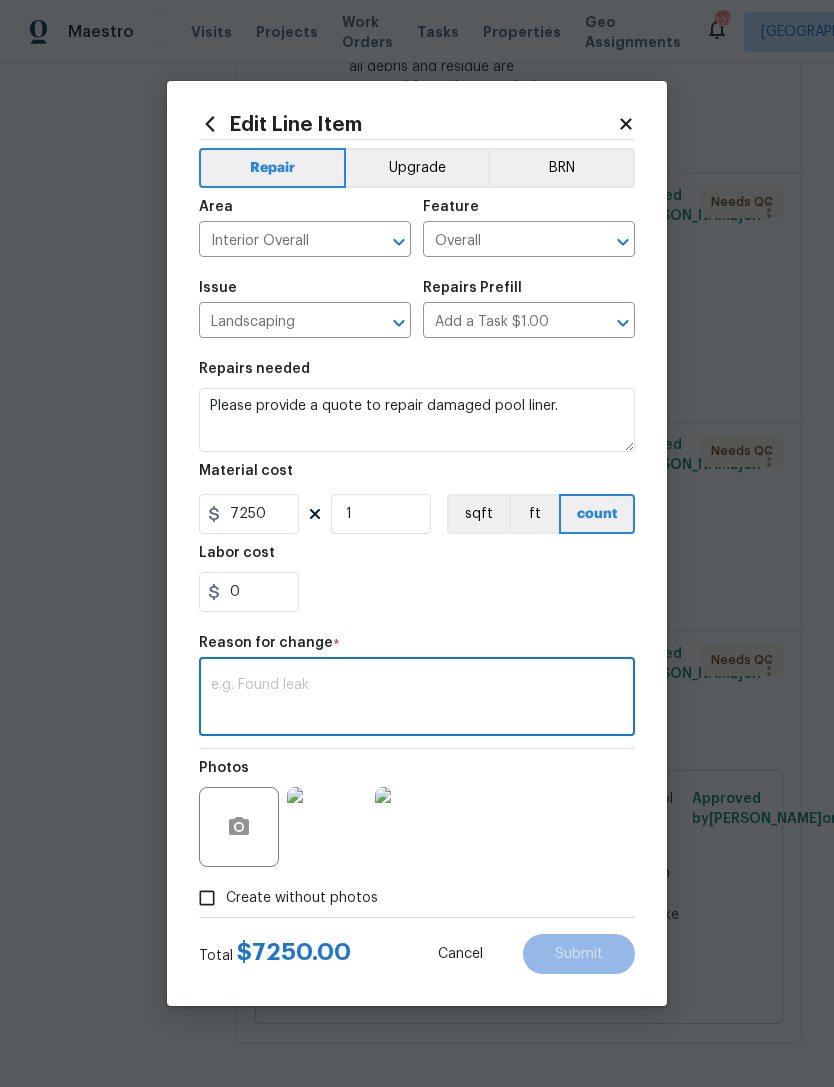 paste on "Total of entire work order 8370 While installing liner the led lights were not working. Replaced and now everything is great with the pool. Thanks" 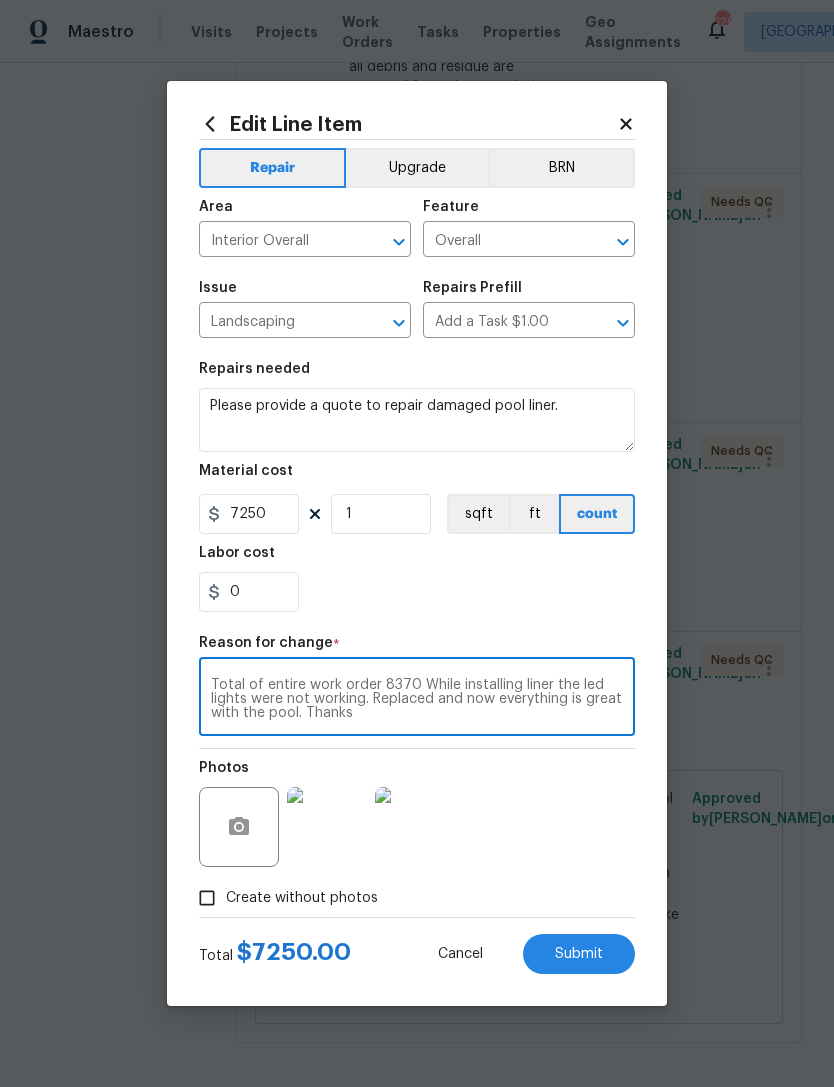 type on "Total of entire work order 8370 While installing liner the led lights were not working. Replaced and now everything is great with the pool. Thanks" 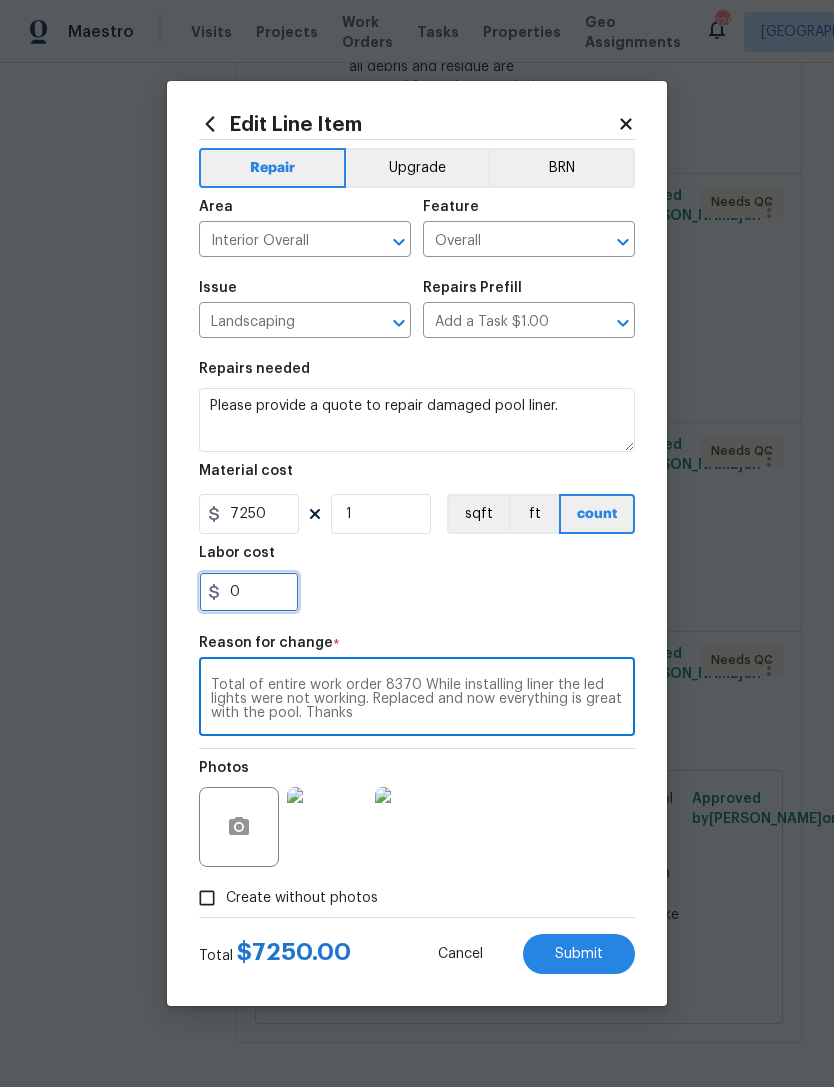 click on "0" at bounding box center (249, 592) 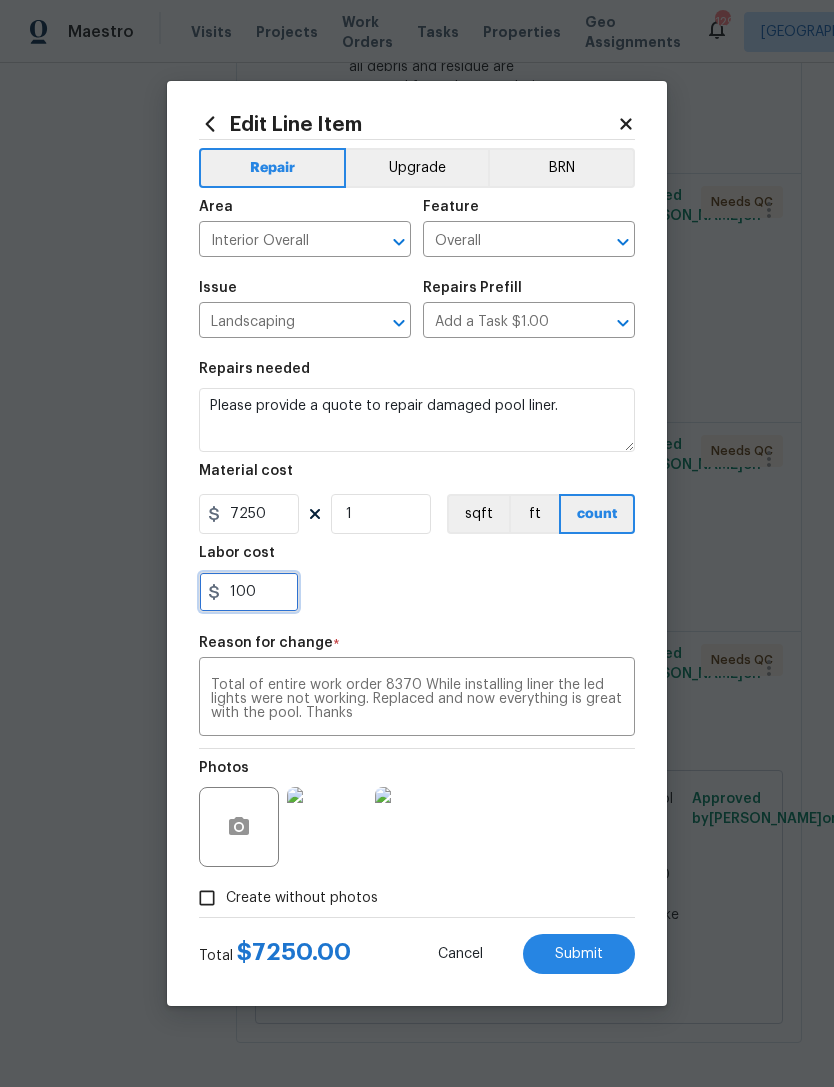 type on "100" 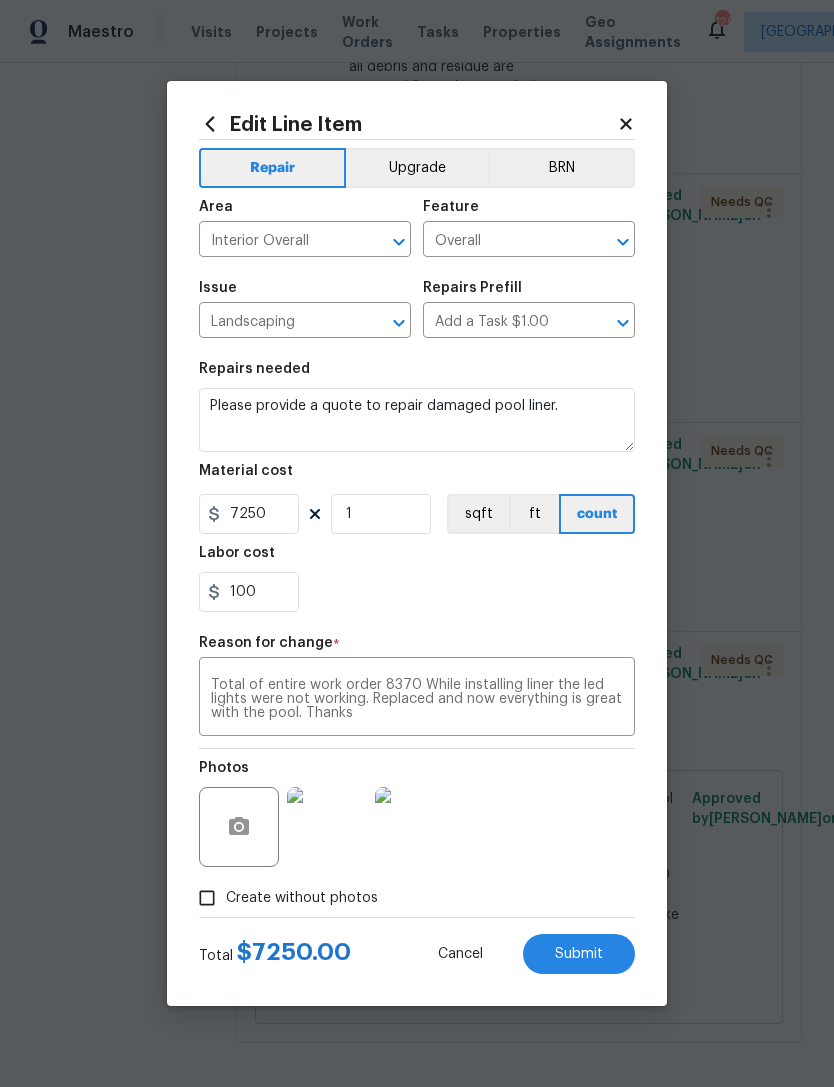click on "100" at bounding box center [417, 592] 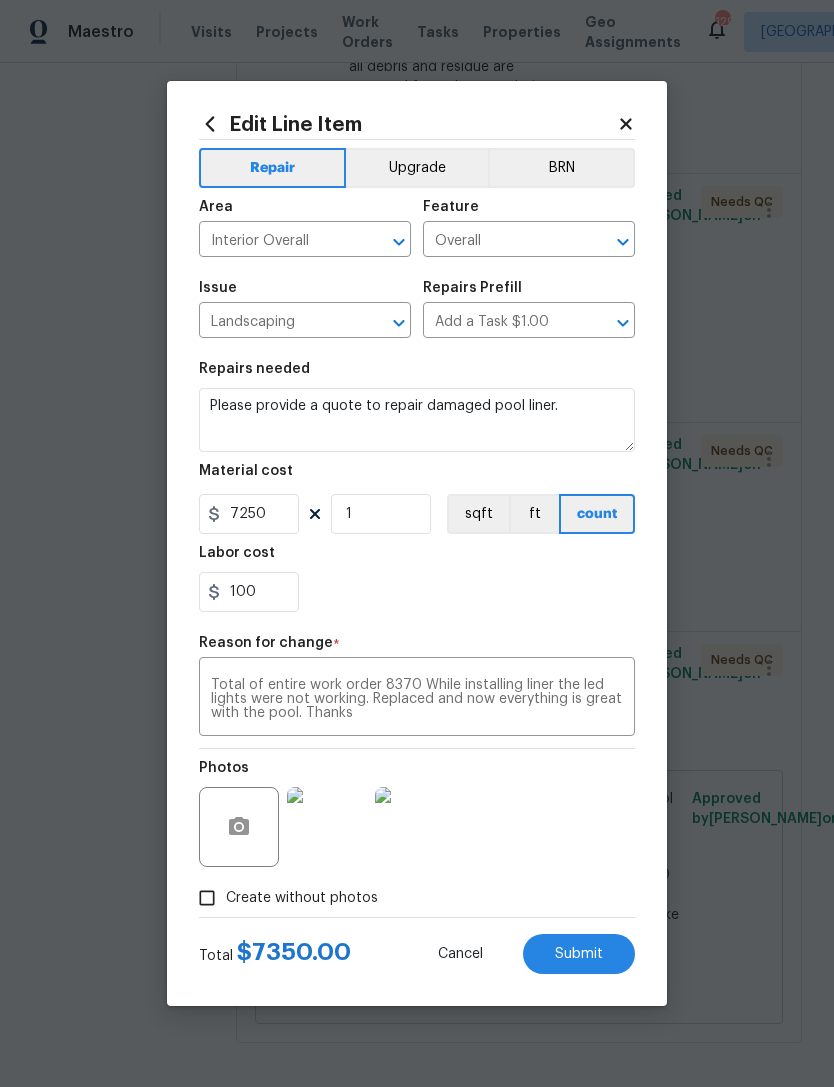 click on "Submit" at bounding box center (579, 954) 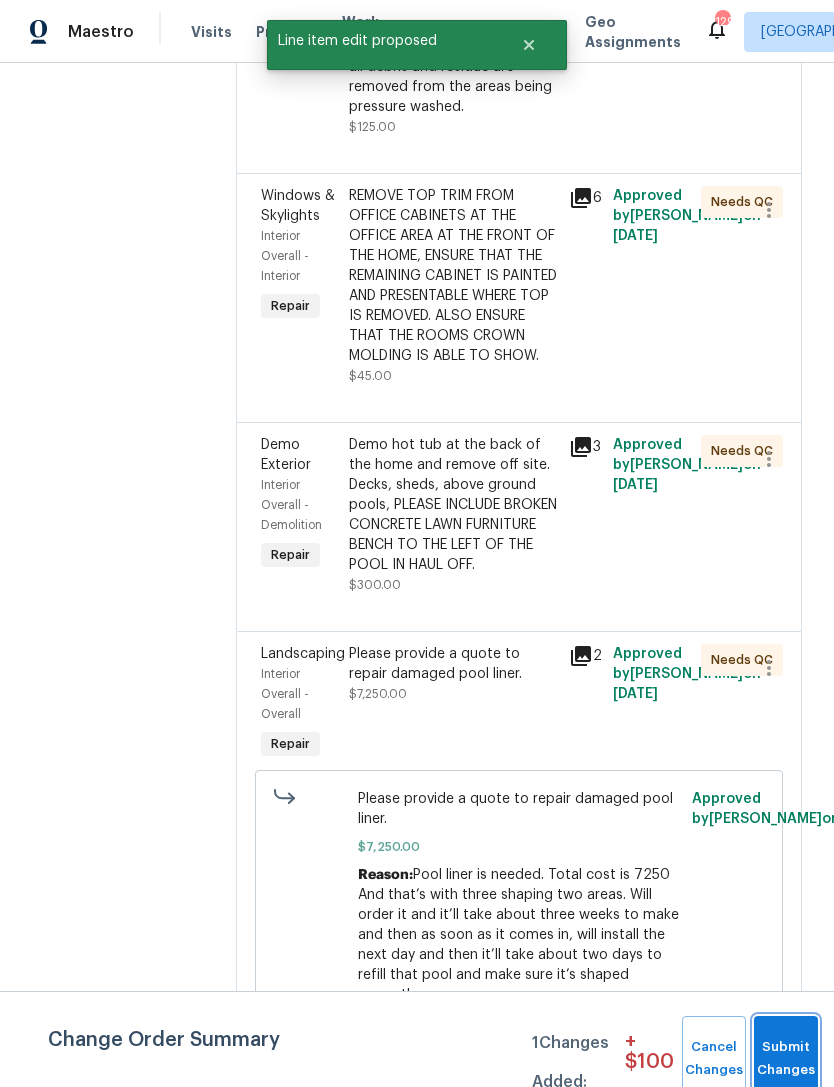 click on "Submit Changes" at bounding box center [786, 1059] 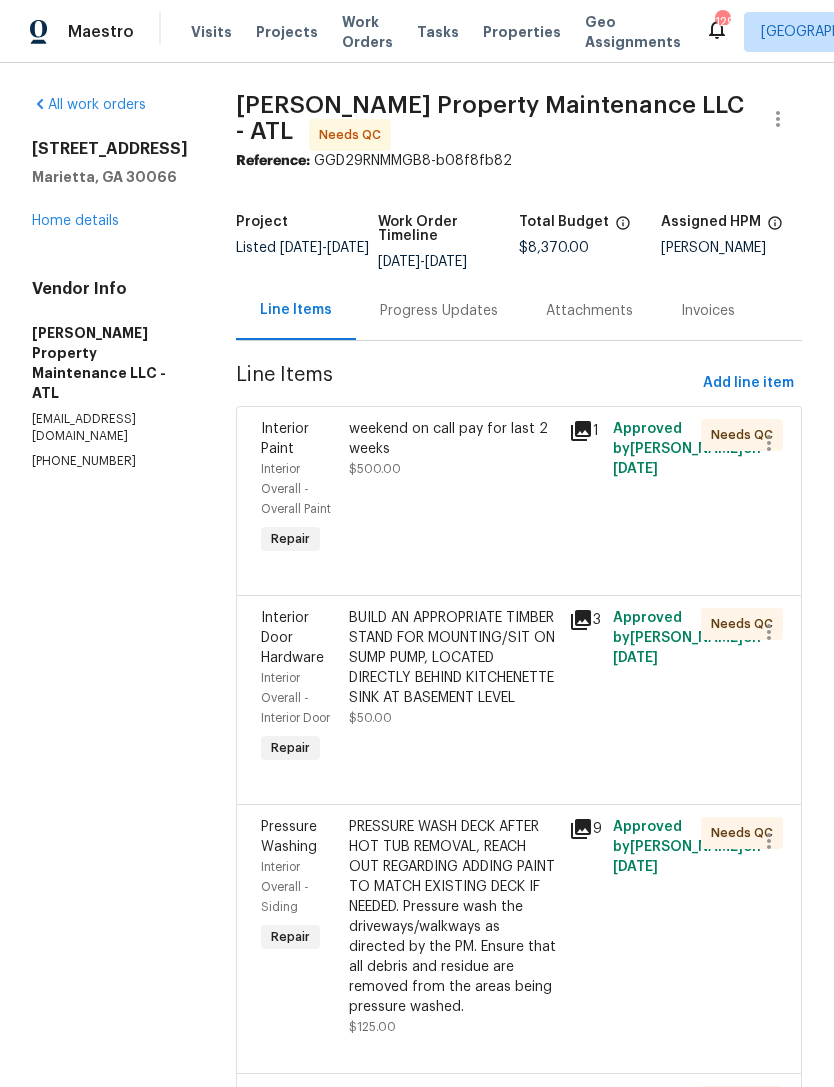scroll, scrollTop: 0, scrollLeft: 0, axis: both 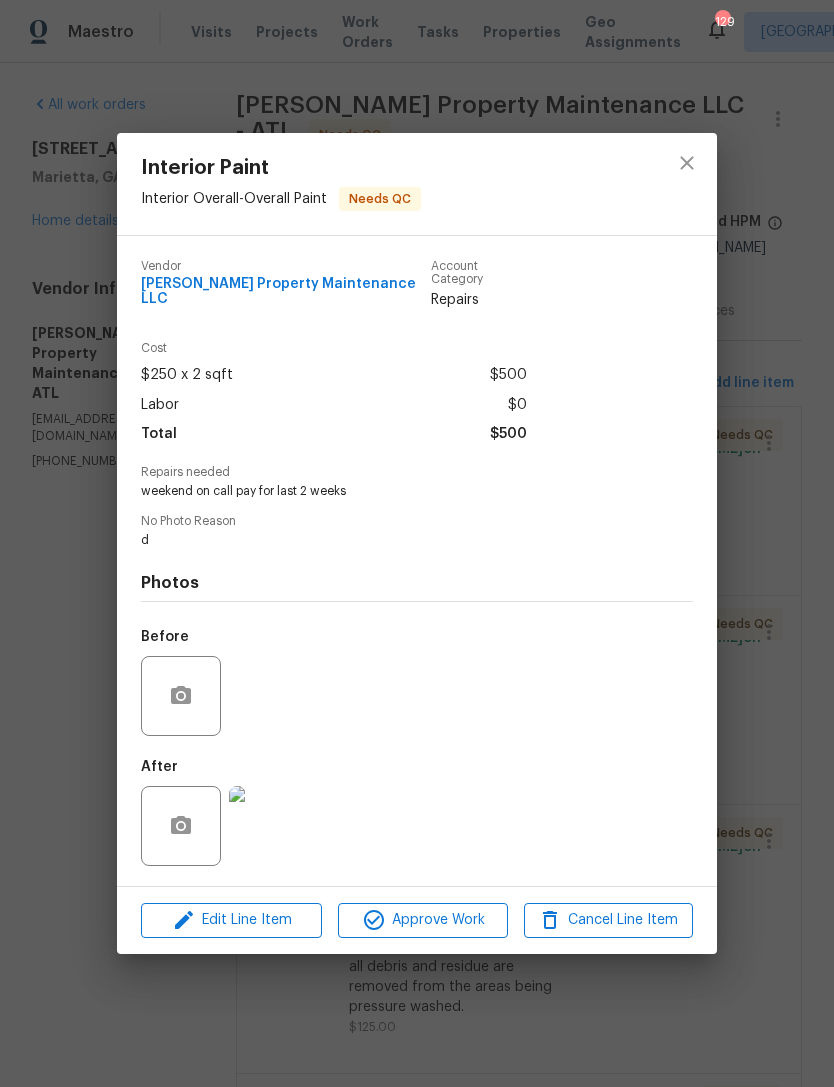 click at bounding box center [269, 826] 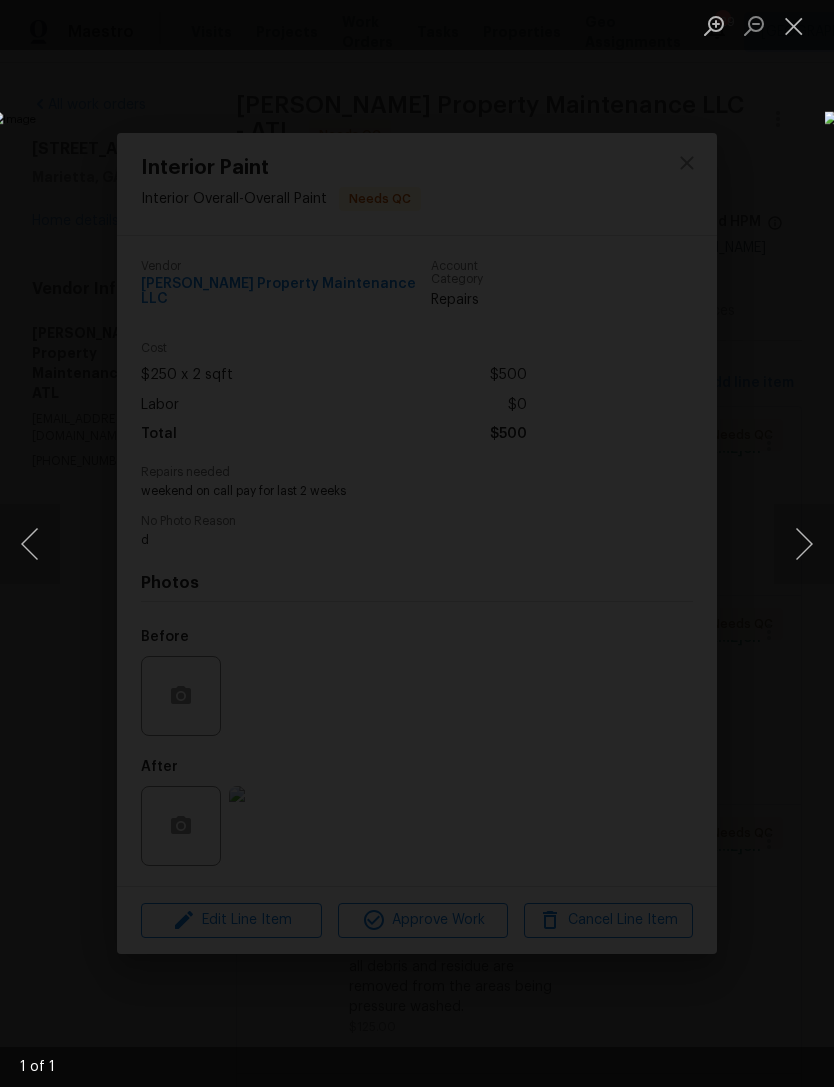 click at bounding box center (417, 543) 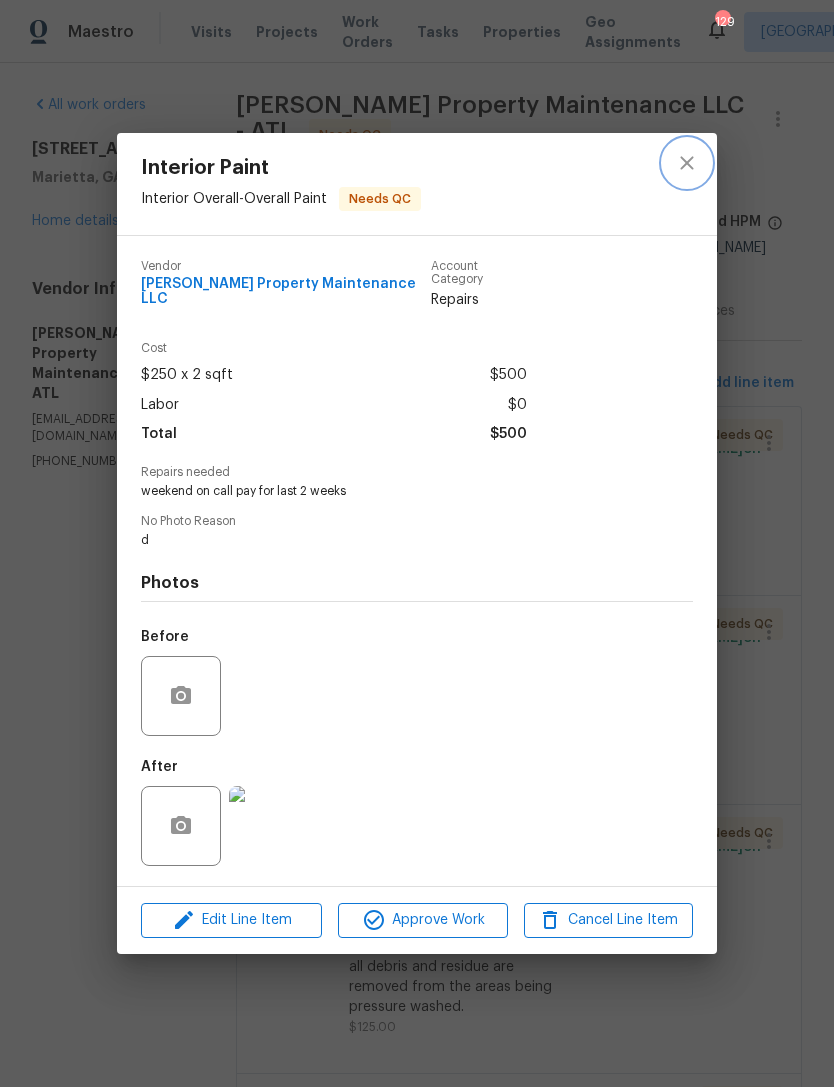 click 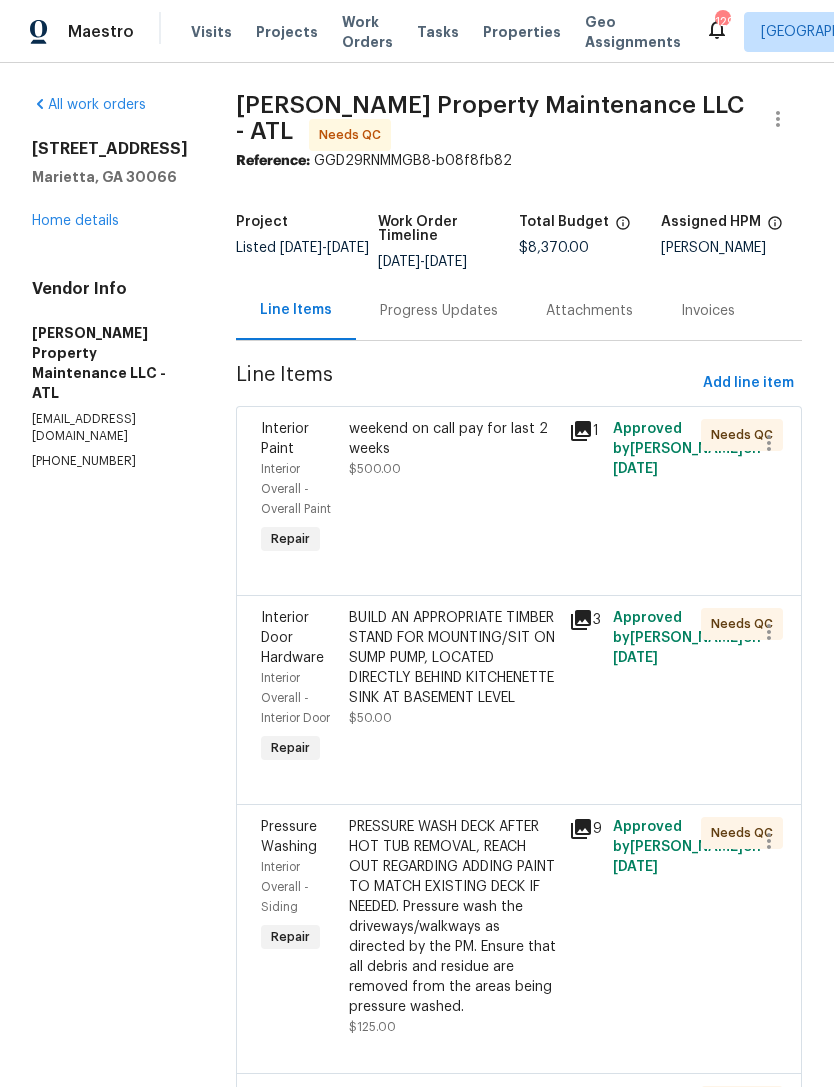 click on "Interior Paint" at bounding box center [299, 439] 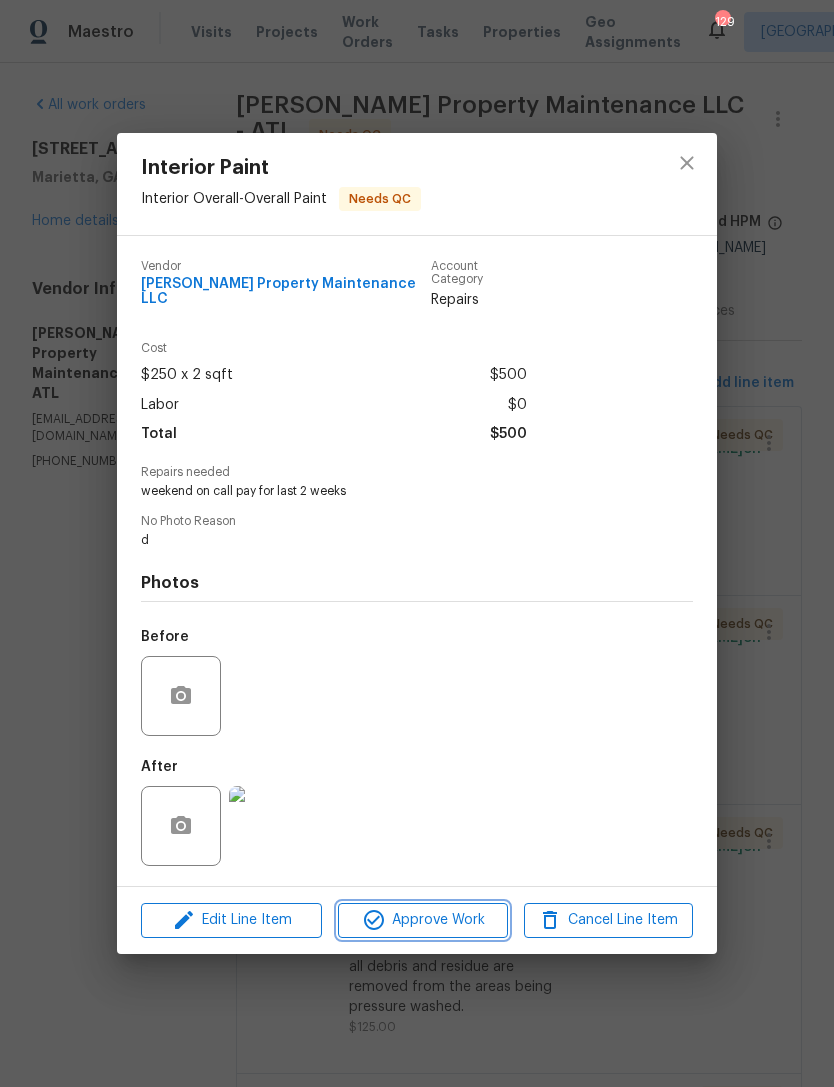 click on "Approve Work" at bounding box center (422, 920) 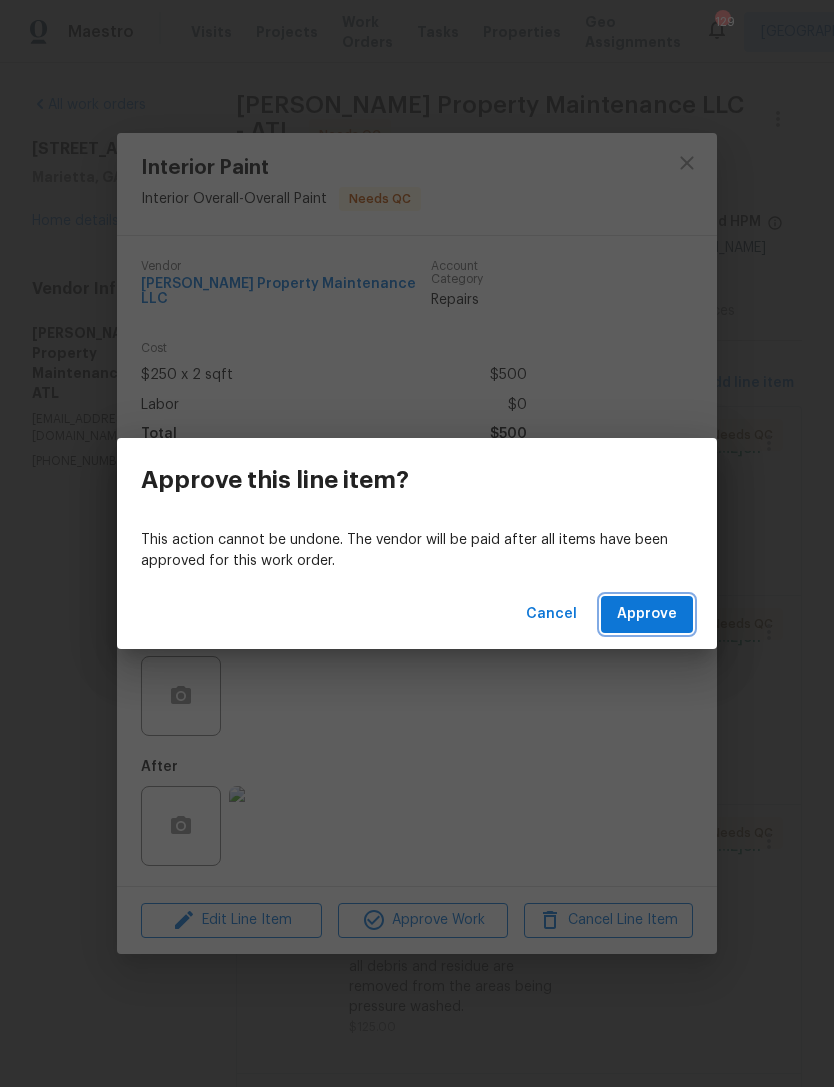 click on "Approve" at bounding box center (647, 614) 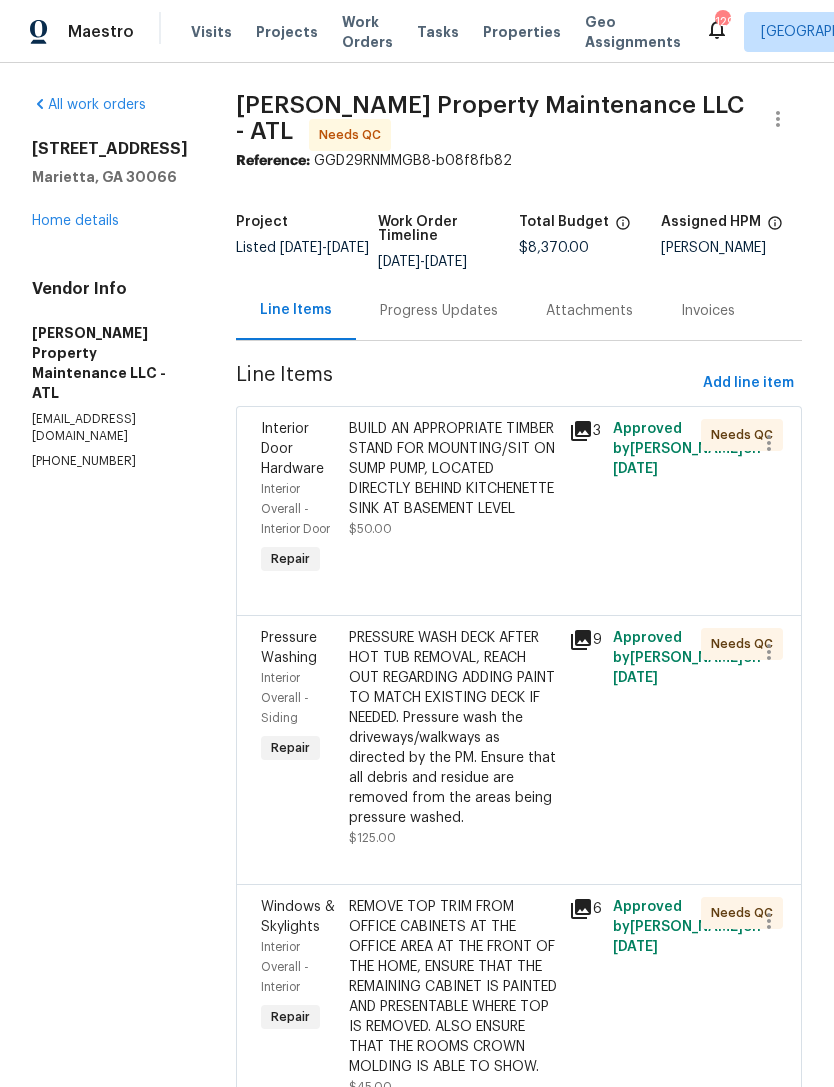 click on "Interior Door Hardware" at bounding box center [299, 449] 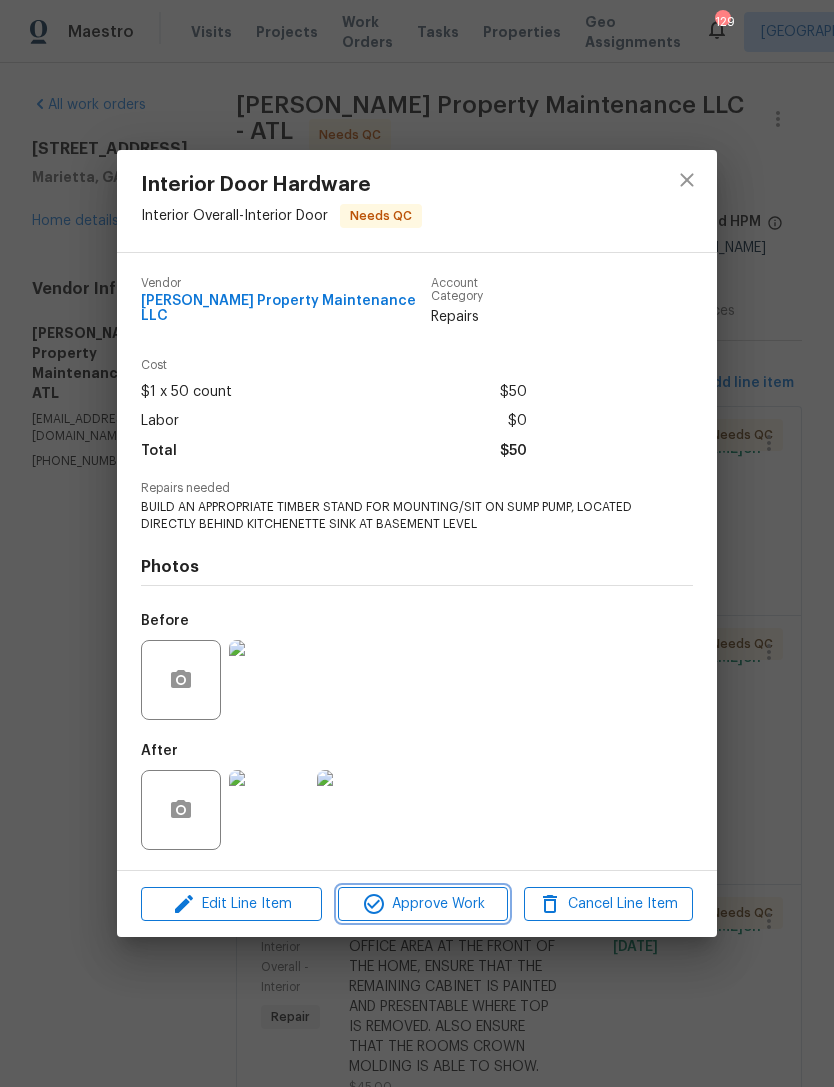 click on "Approve Work" at bounding box center [422, 904] 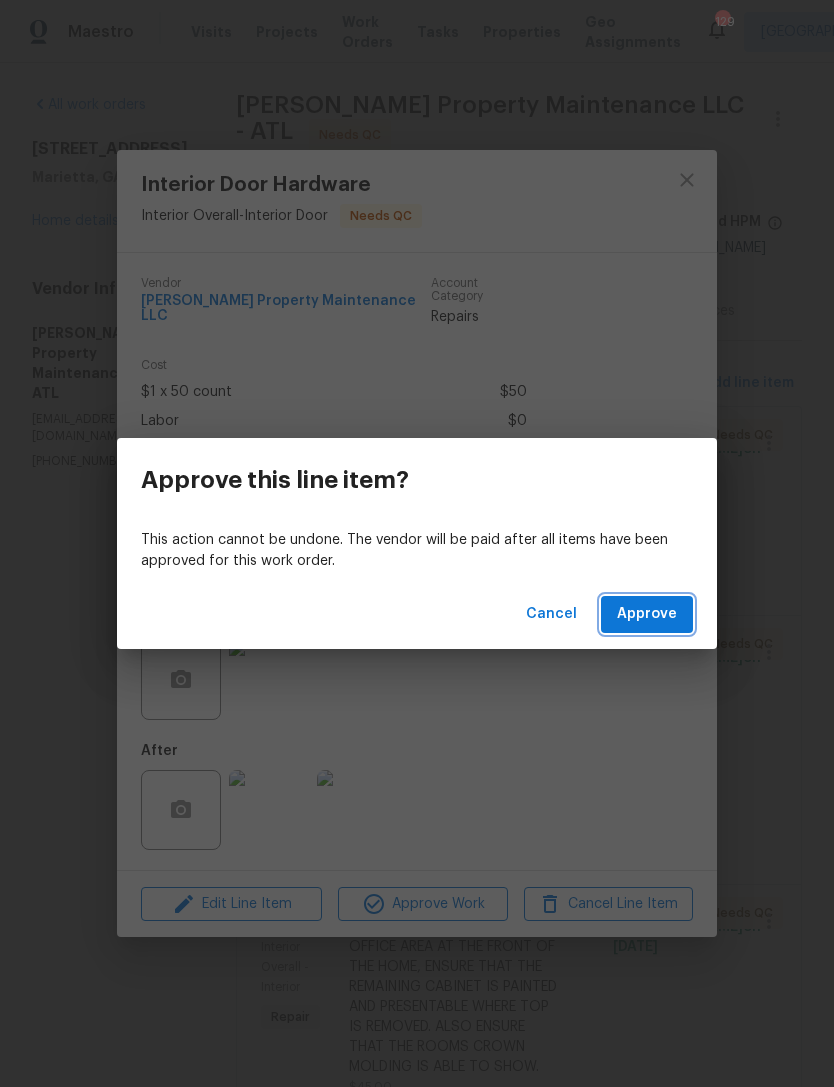 click on "Approve" at bounding box center [647, 614] 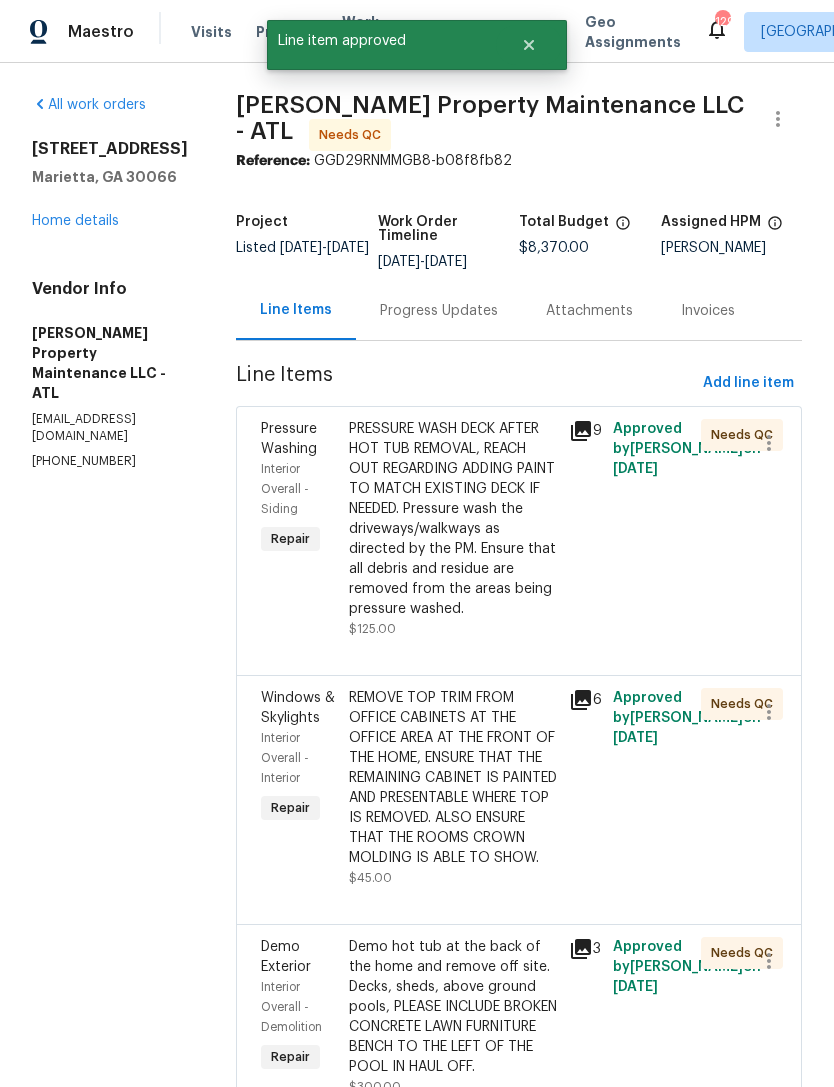 click on "Pressure Washing" at bounding box center [289, 439] 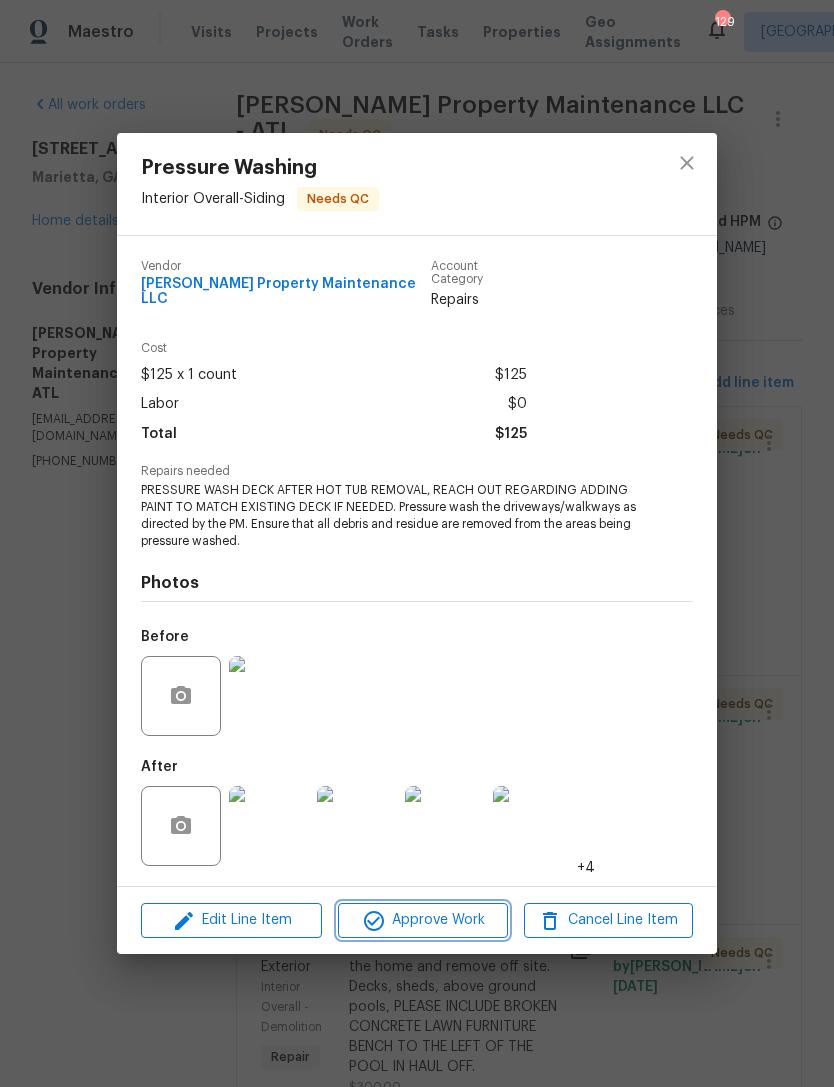 click on "Approve Work" at bounding box center [422, 920] 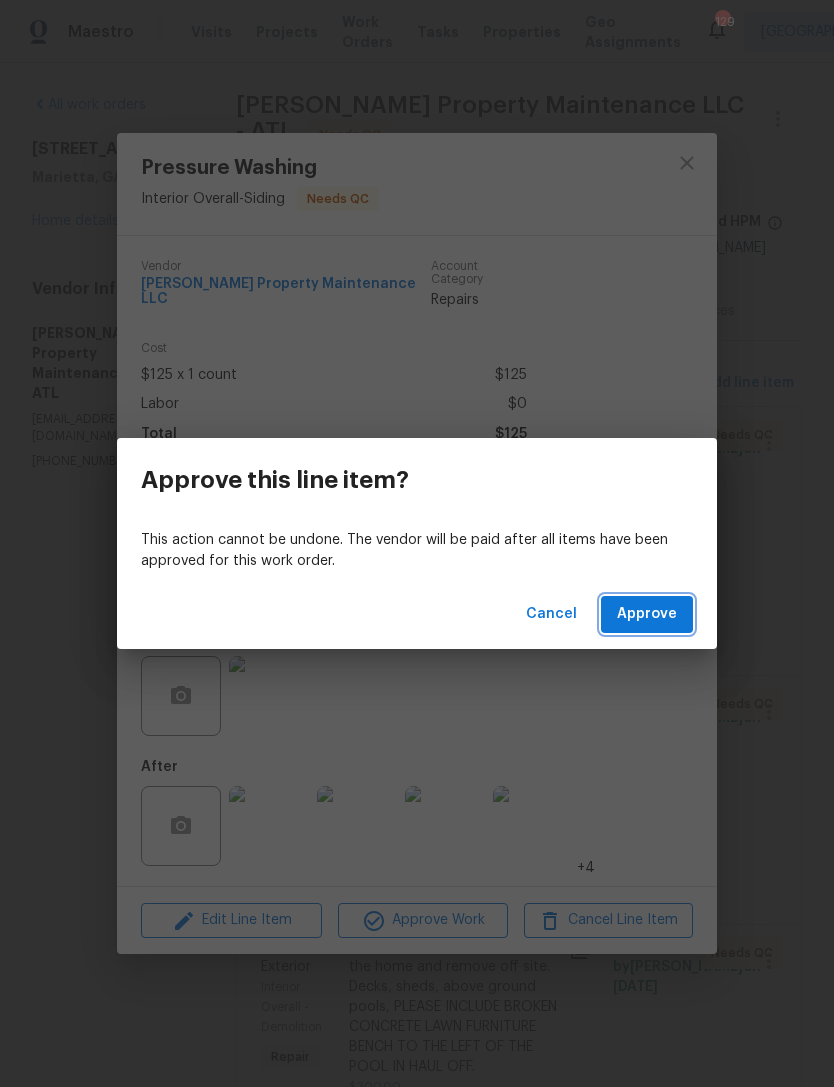 click on "Approve" at bounding box center (647, 614) 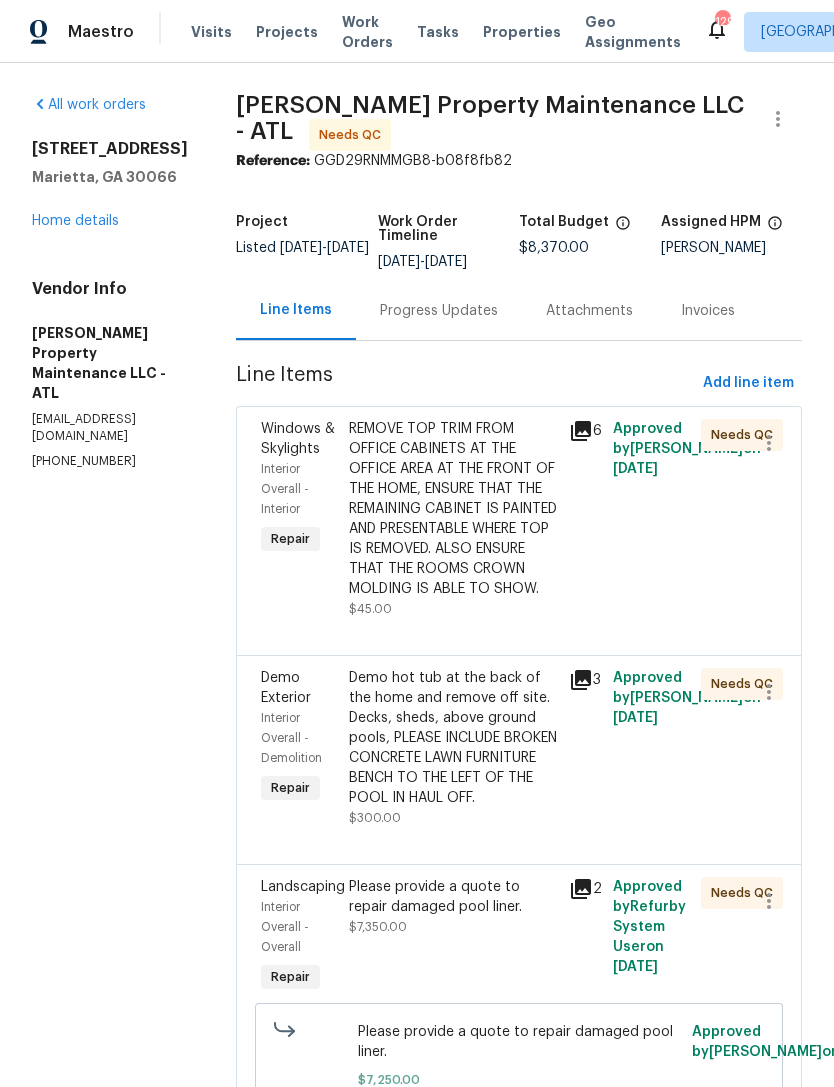 click on "Windows & Skylights" at bounding box center (298, 439) 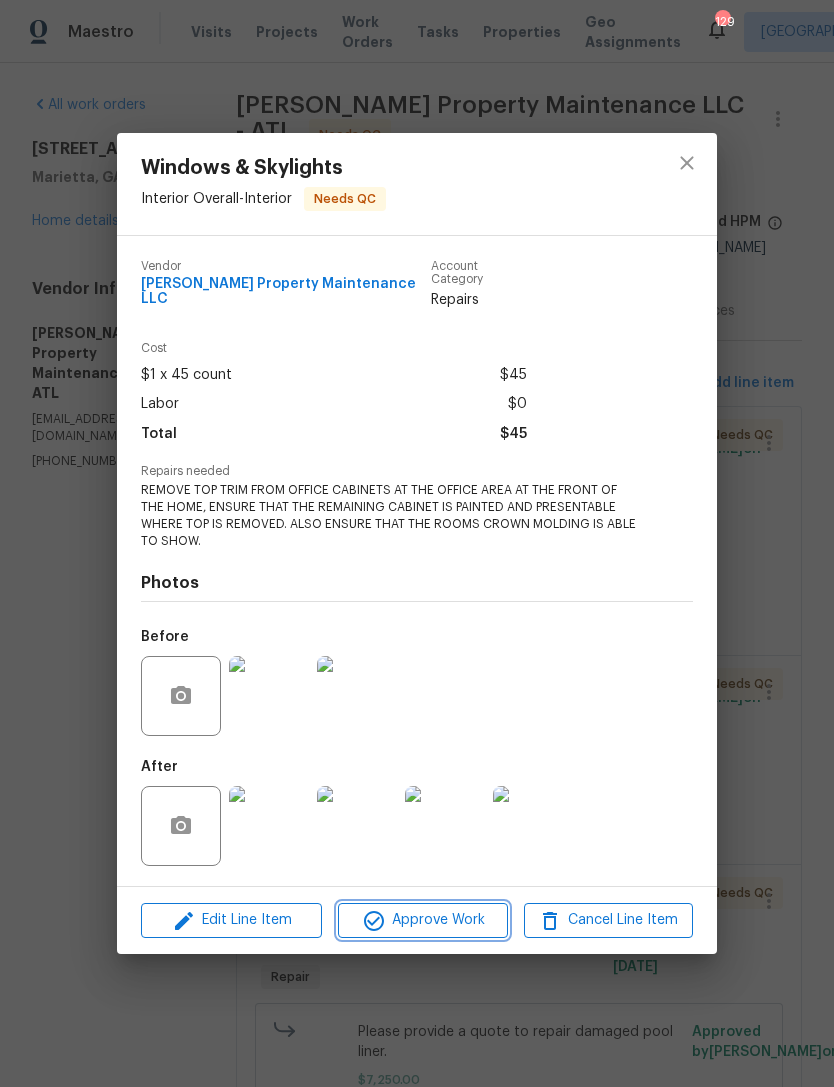 click on "Approve Work" at bounding box center [422, 920] 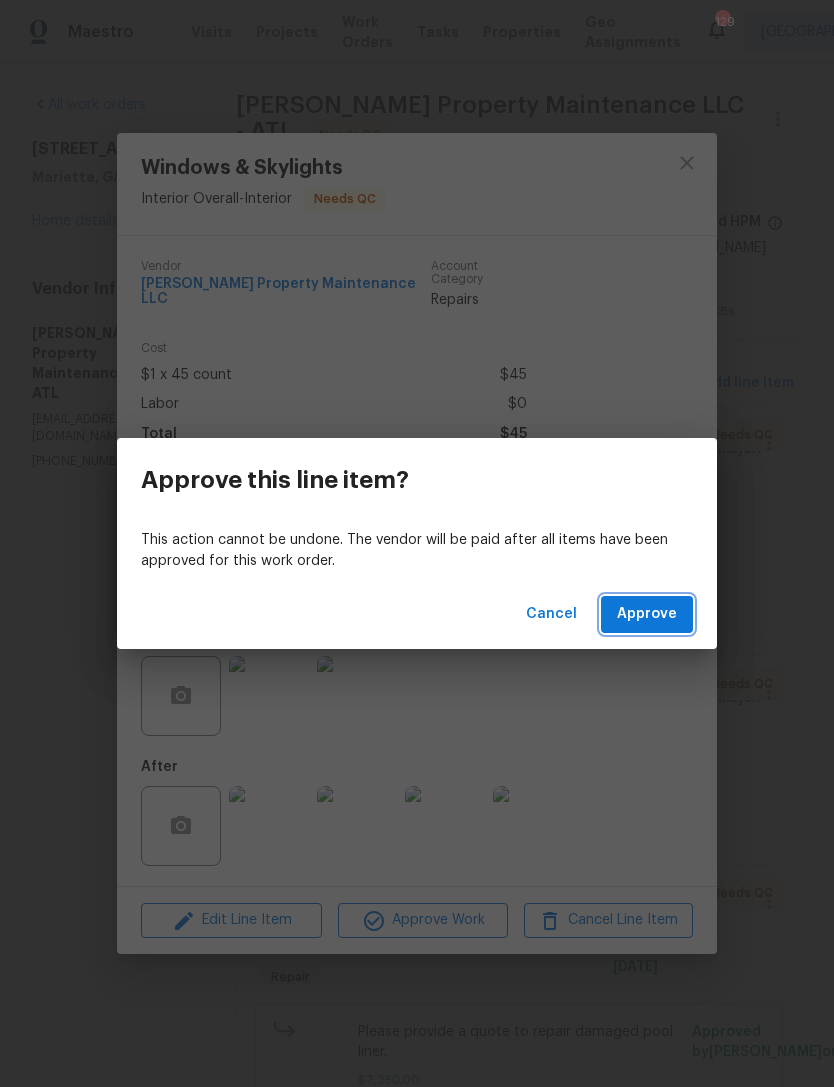 click on "Approve" at bounding box center [647, 614] 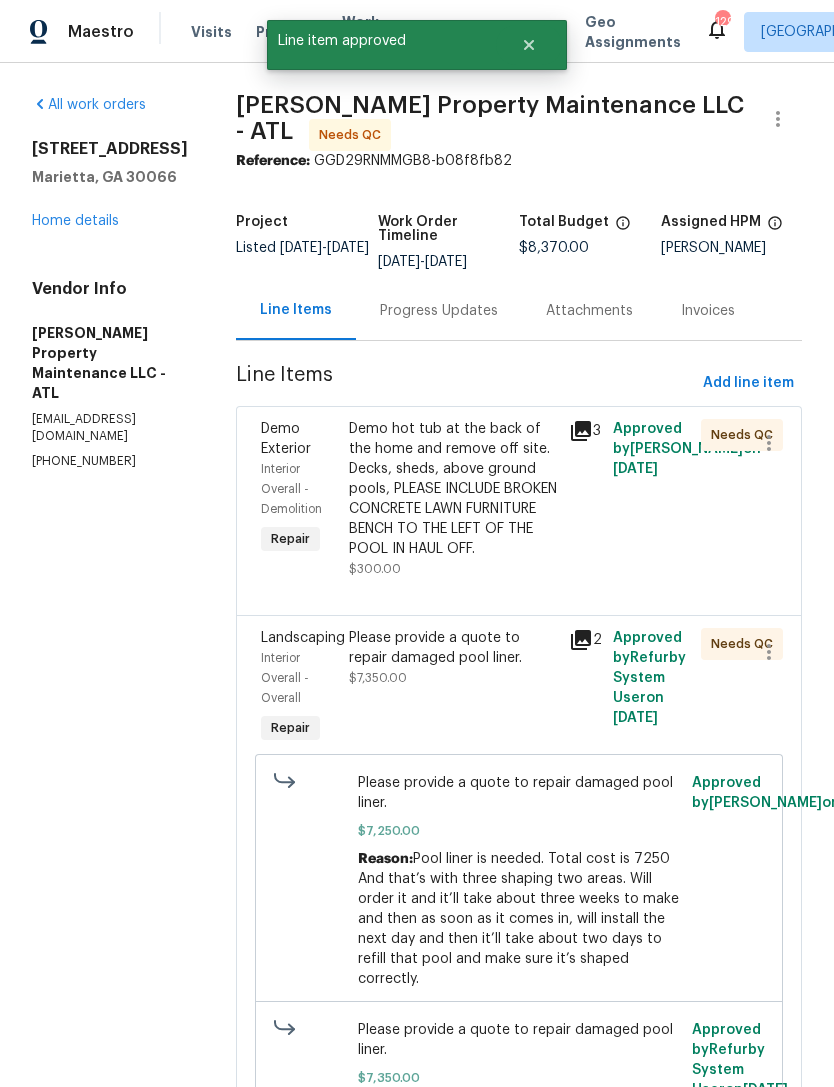 click on "Demo Exterior" at bounding box center [286, 439] 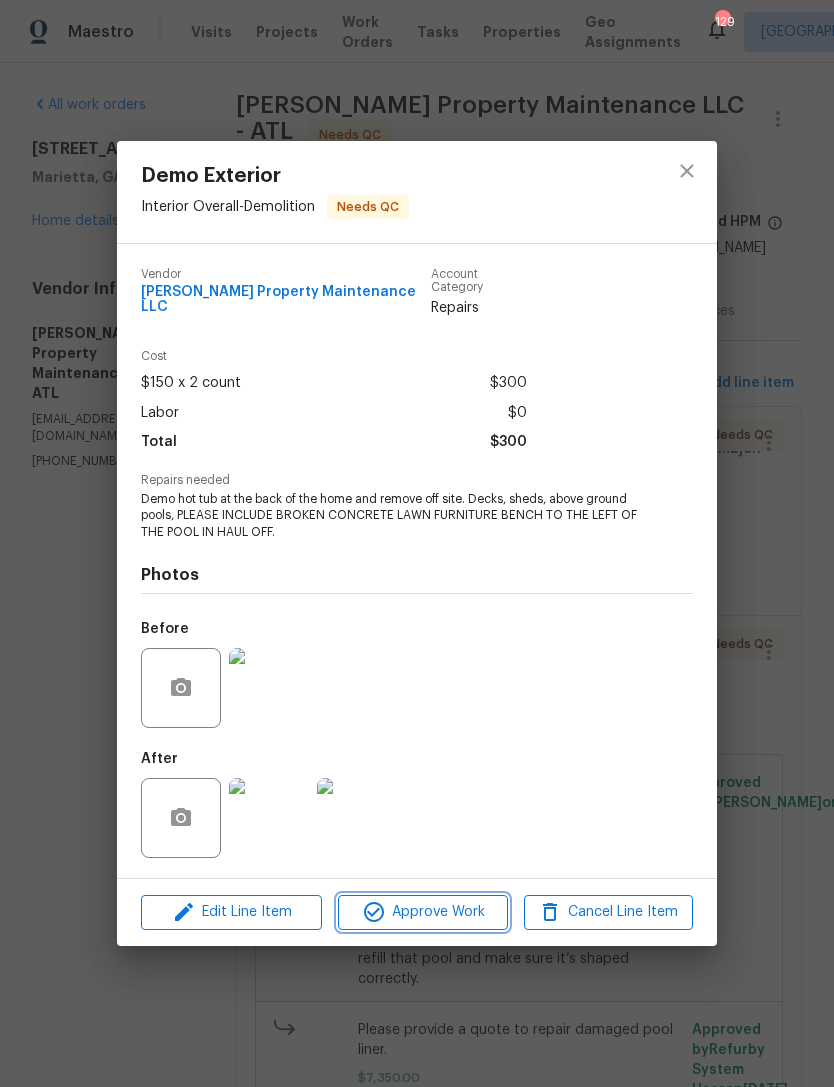 click on "Approve Work" at bounding box center (422, 912) 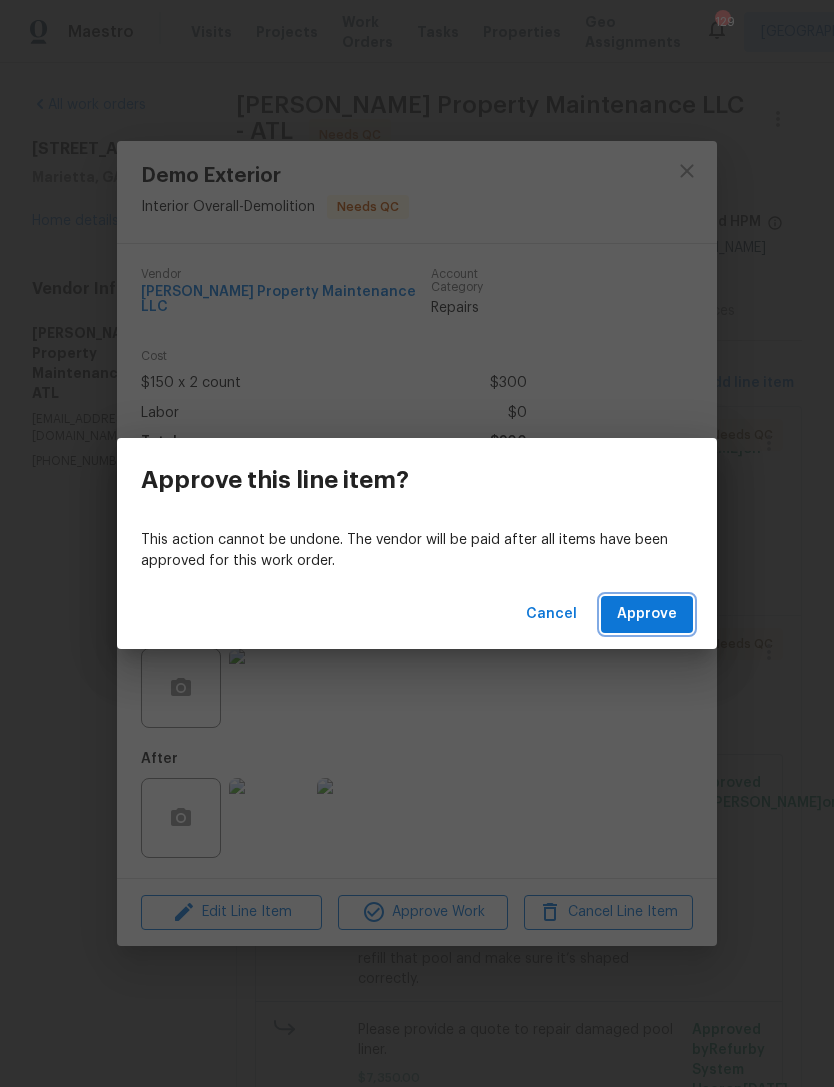 click on "Approve" at bounding box center [647, 614] 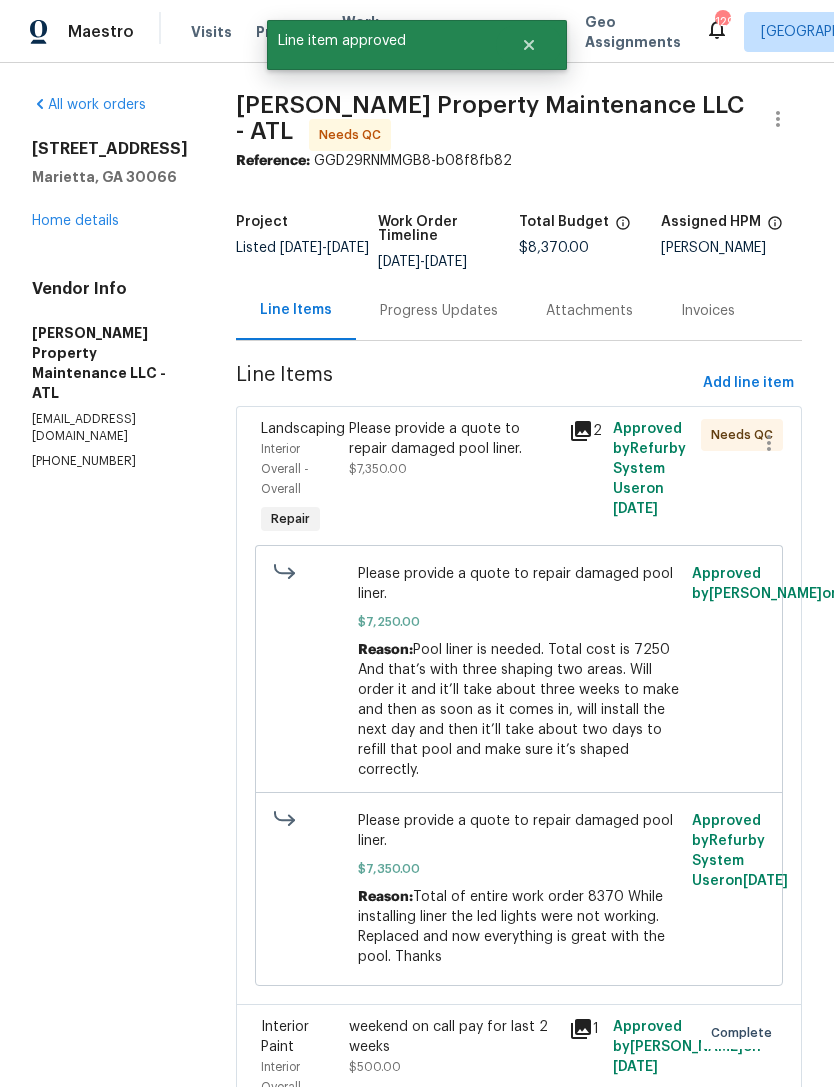click on "Interior Overall - Overall" at bounding box center [299, 469] 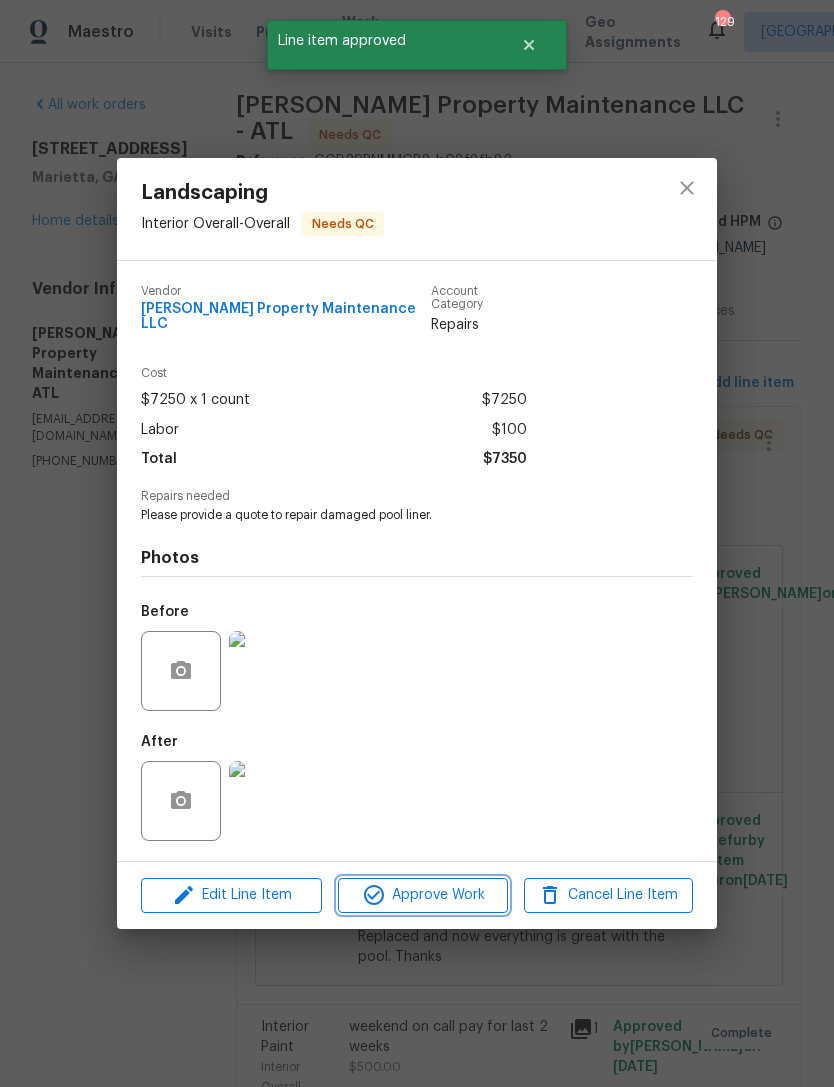 click on "Approve Work" at bounding box center [422, 895] 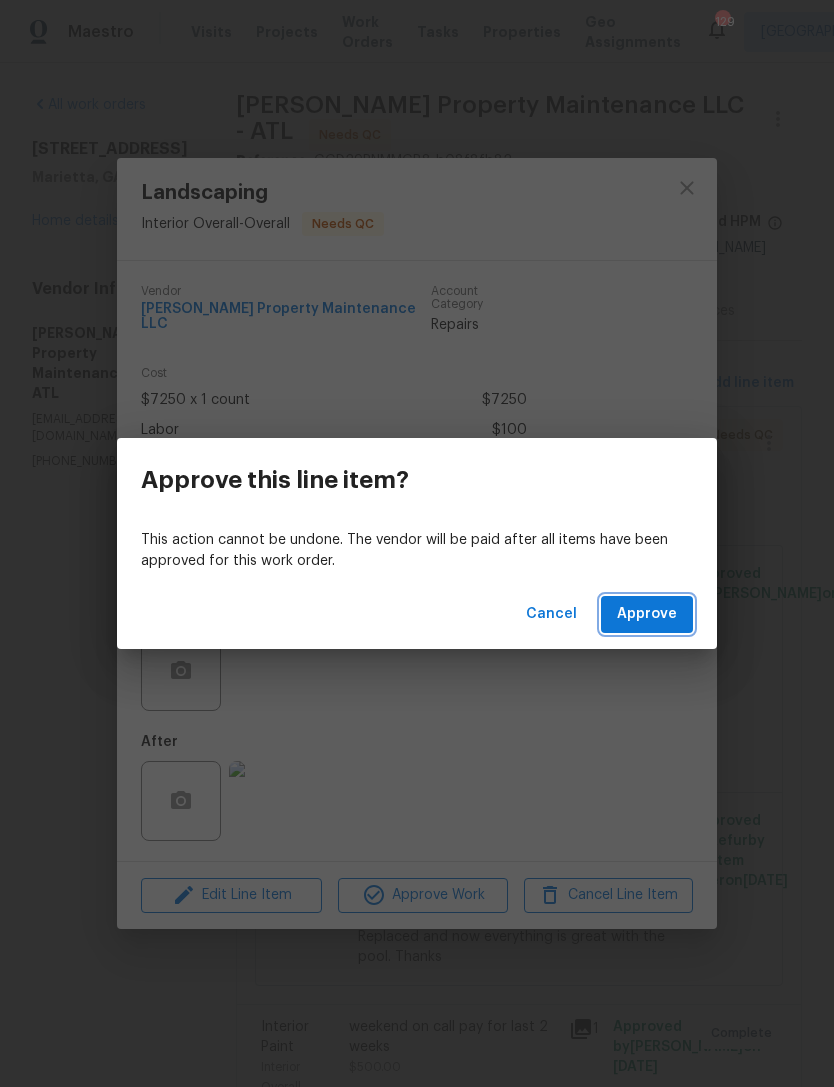 click on "Approve" at bounding box center (647, 614) 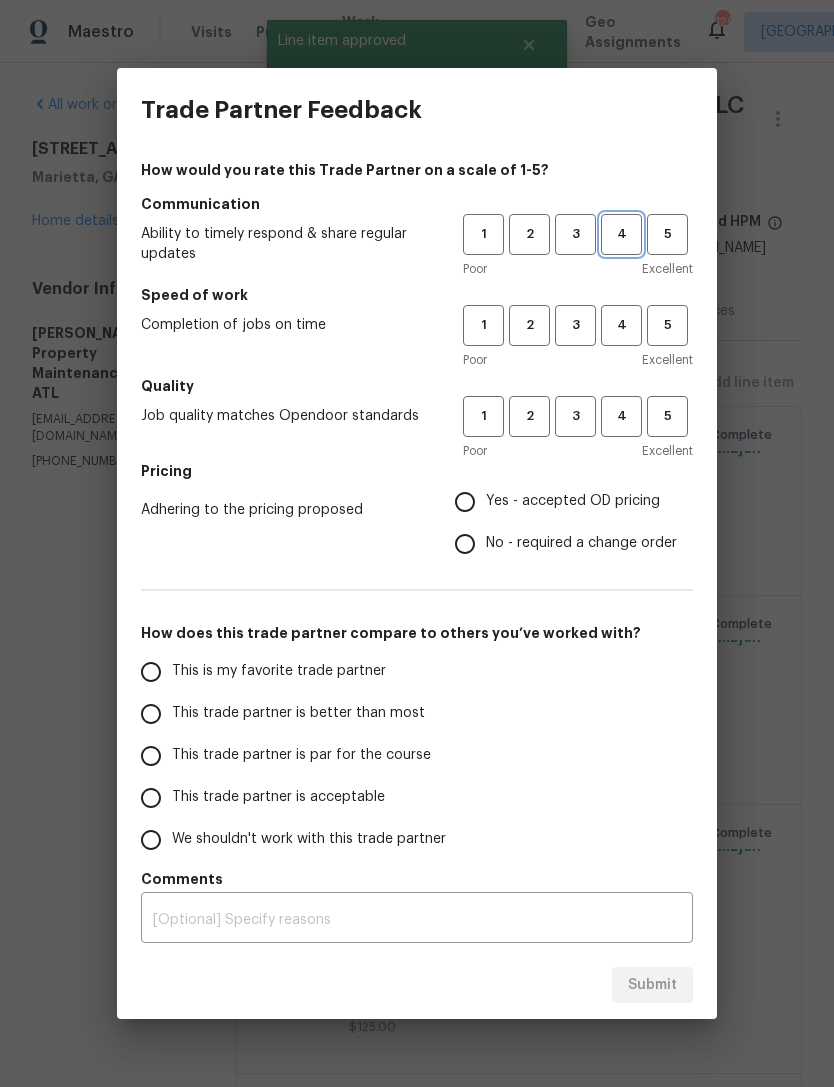 click on "4" at bounding box center [621, 234] 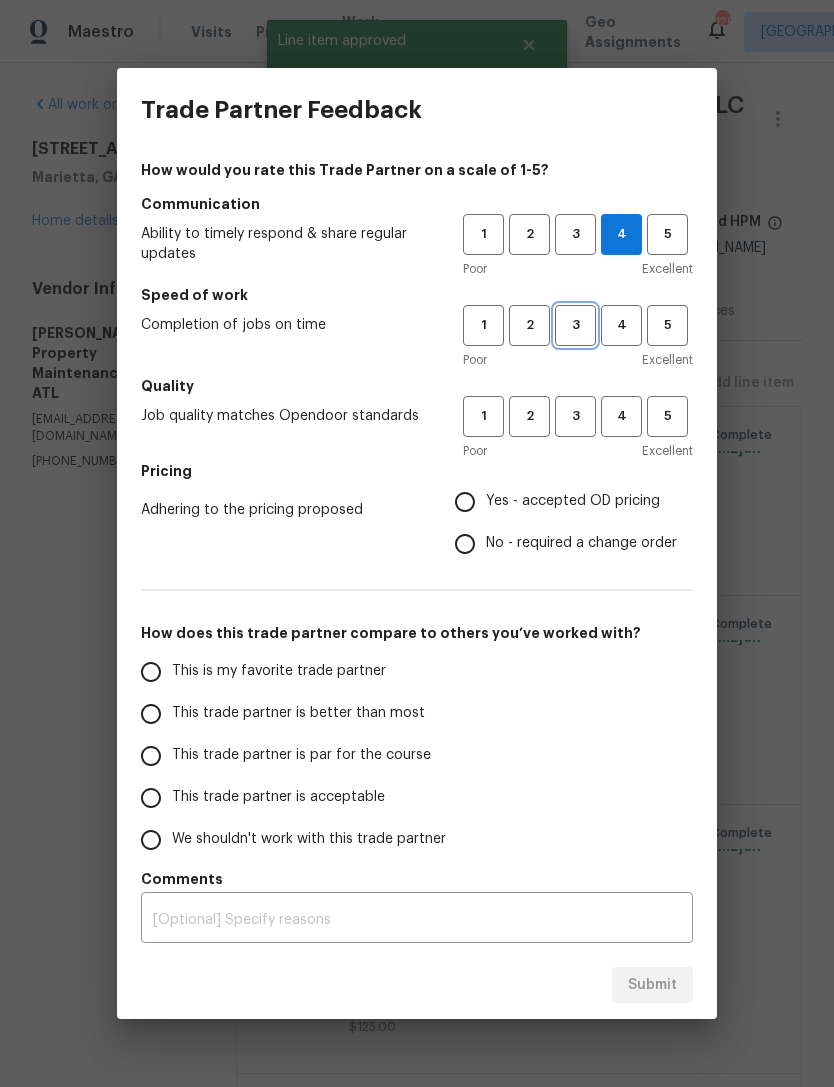 click on "3" at bounding box center [575, 325] 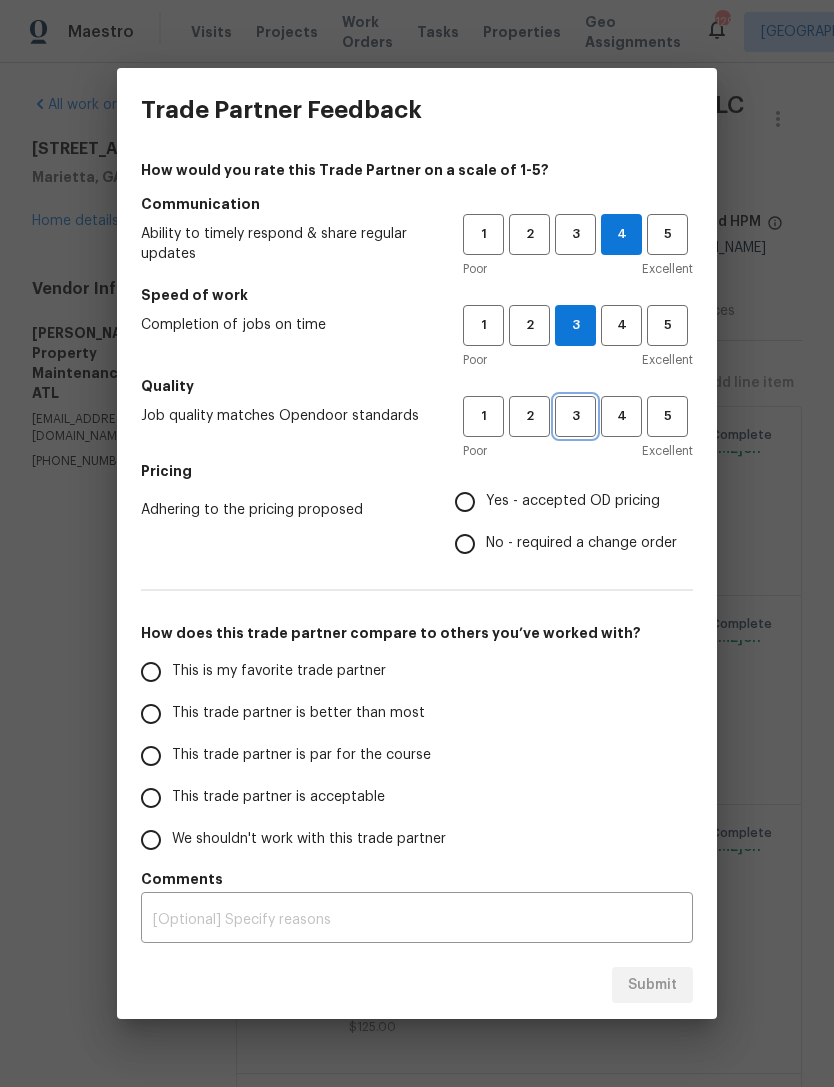 click on "3" at bounding box center (575, 416) 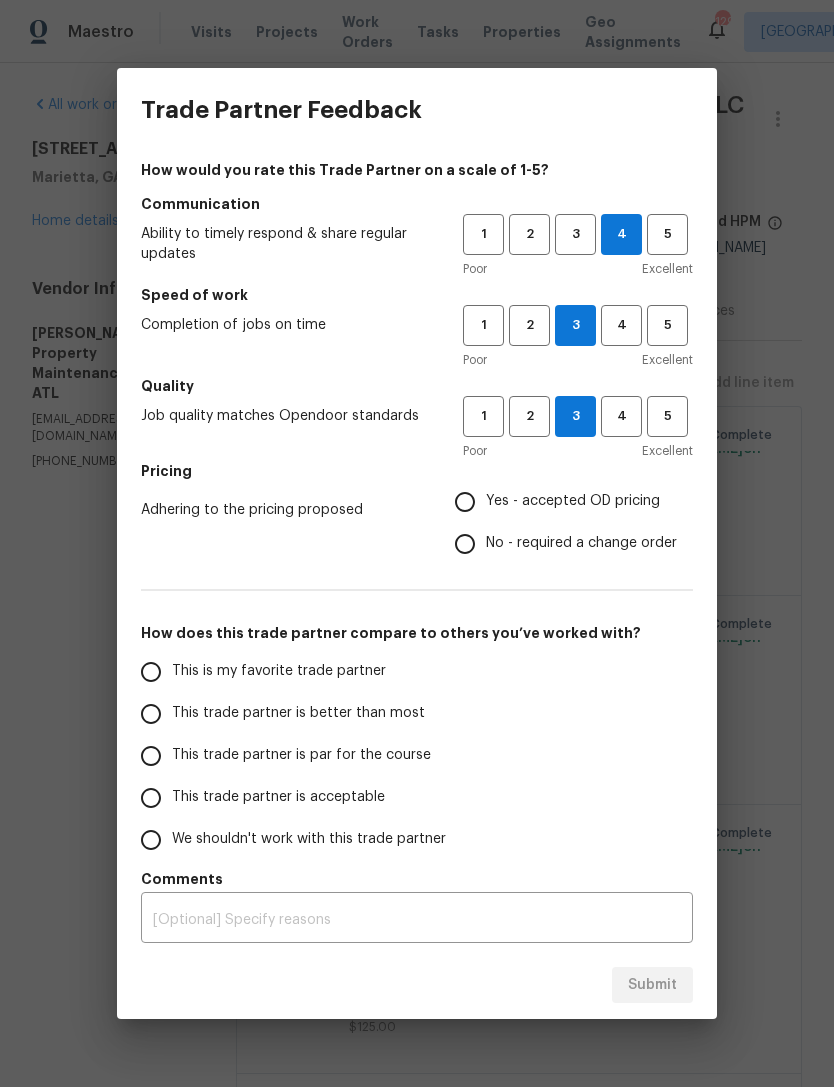 click on "Yes - accepted OD pricing" at bounding box center (465, 502) 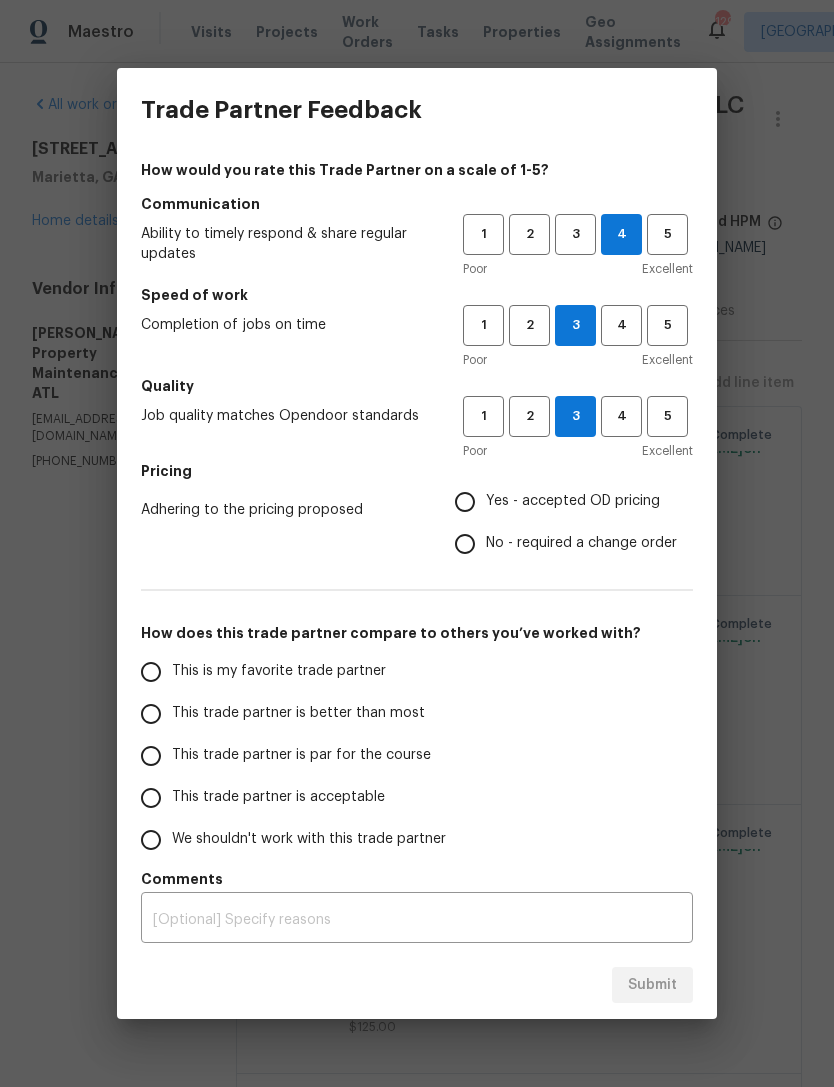 radio on "true" 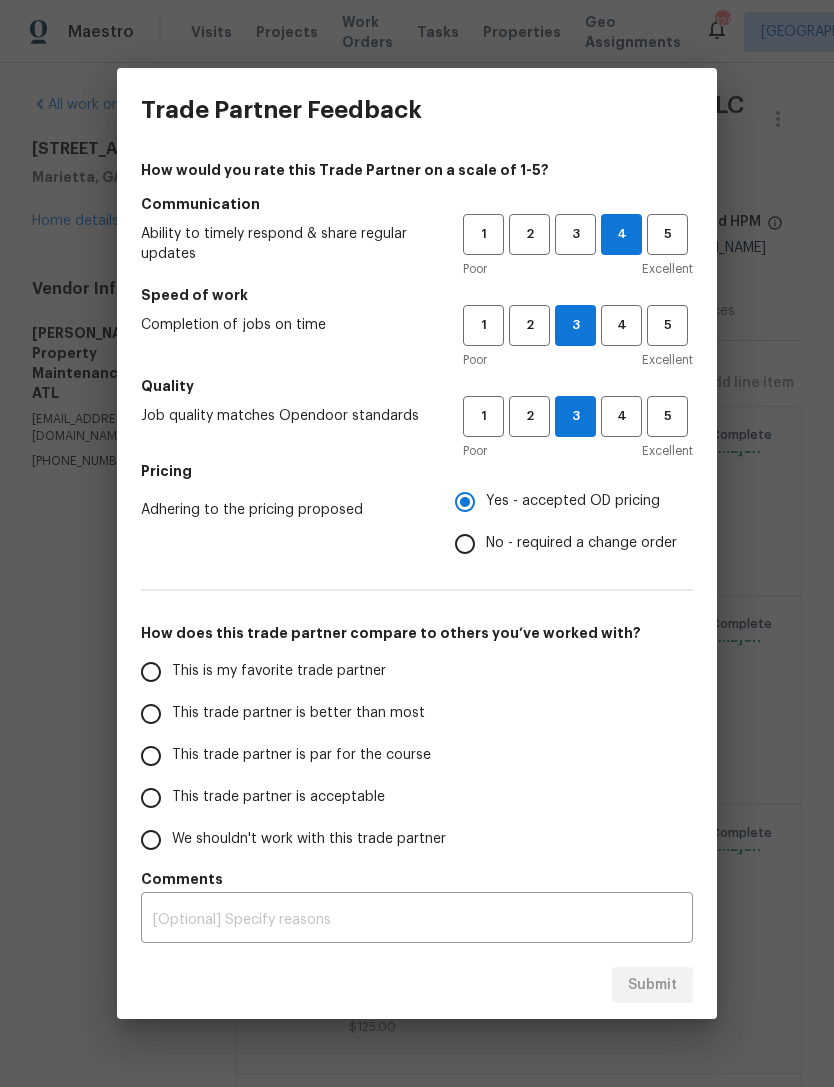 click on "This trade partner is acceptable" at bounding box center (151, 798) 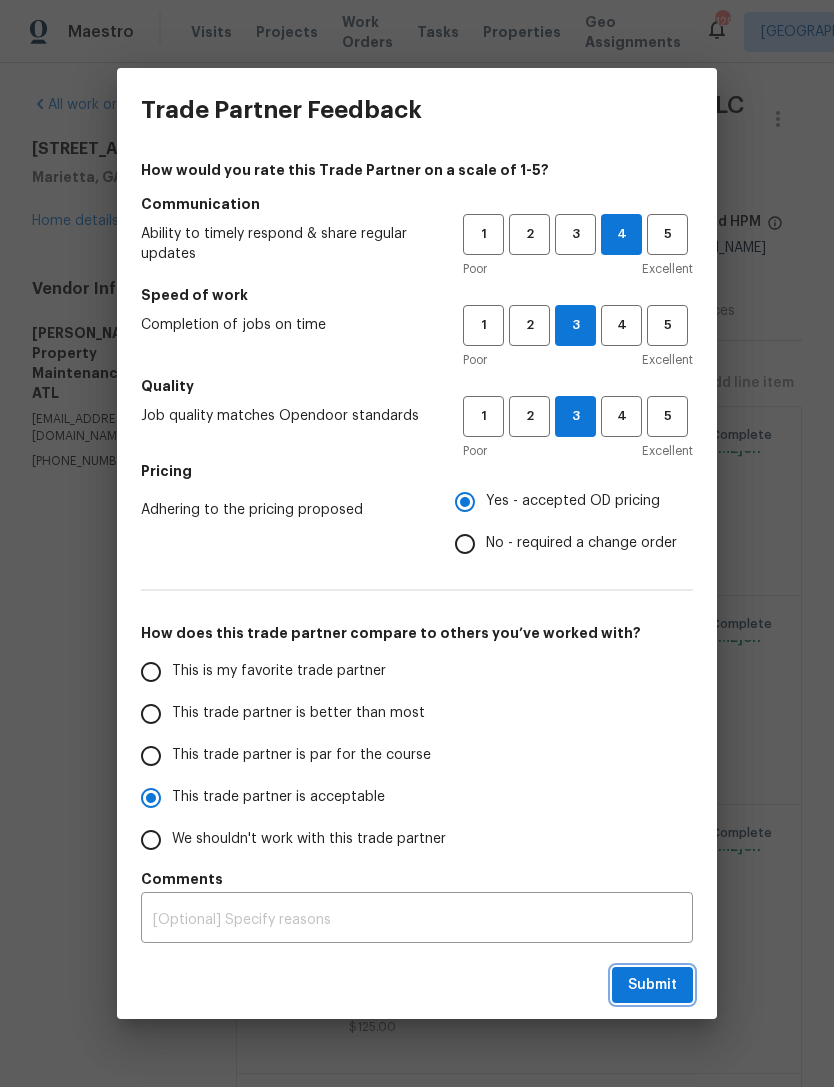 click on "Submit" at bounding box center (652, 985) 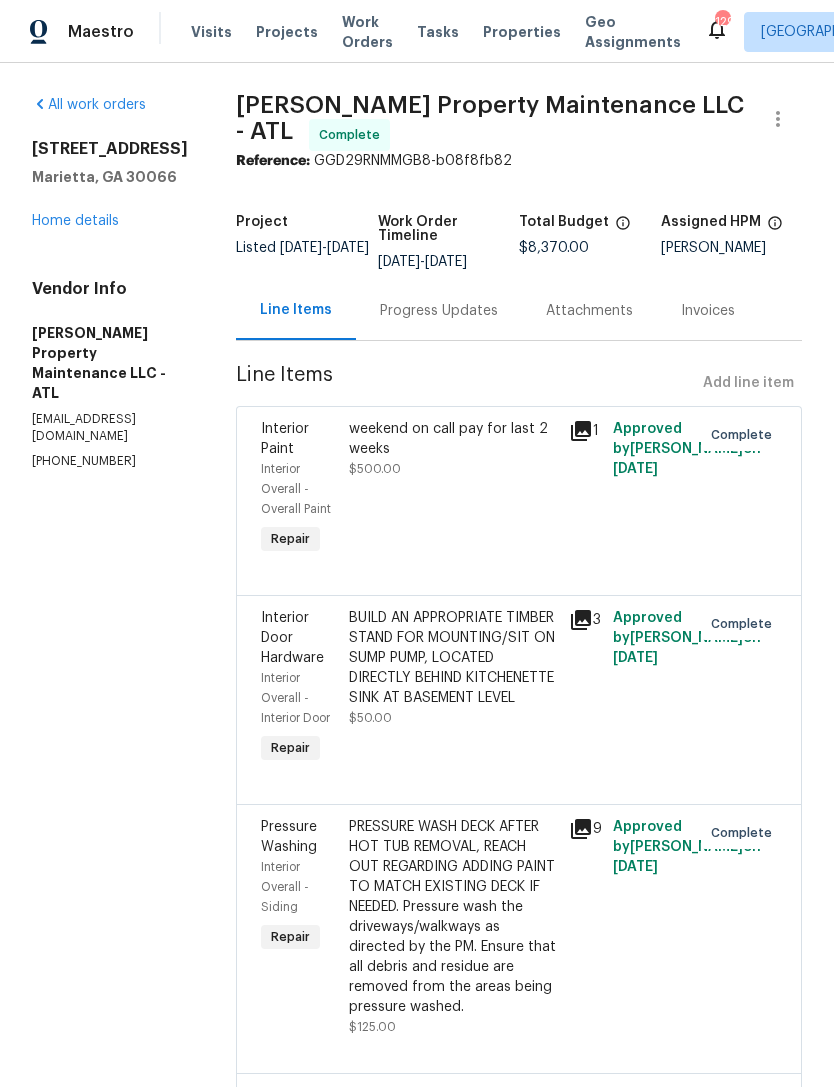 radio on "true" 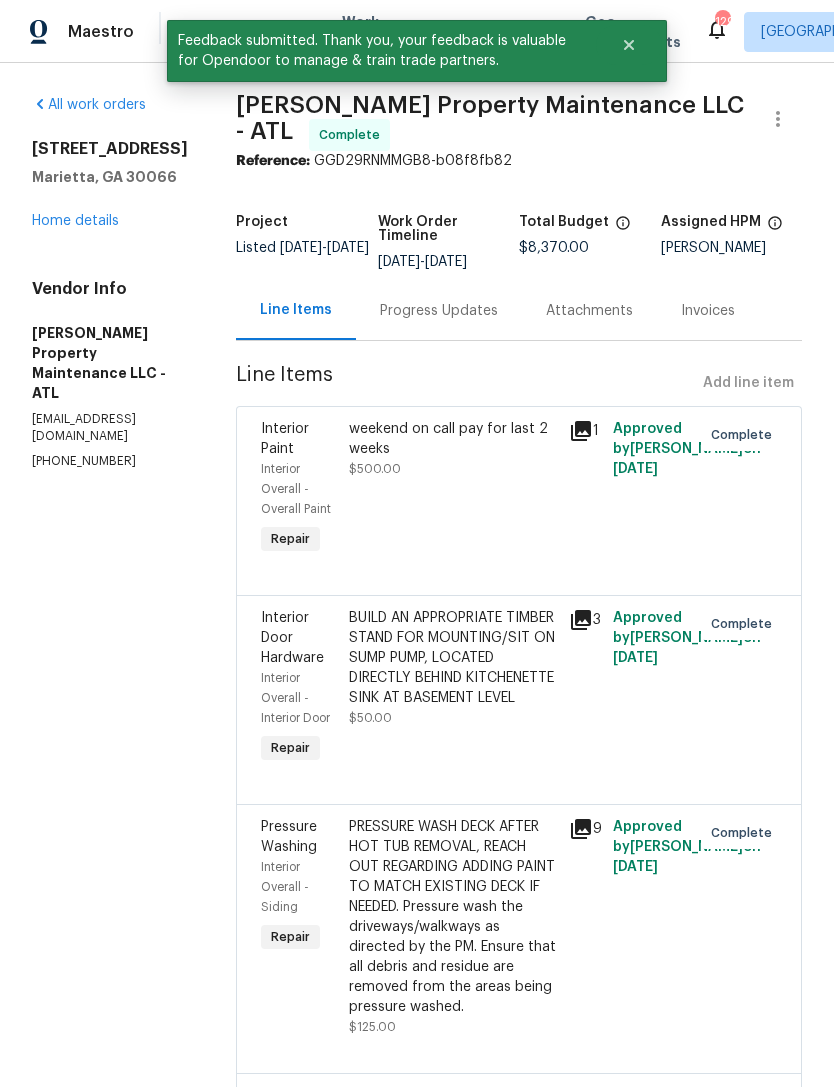 click on "Home details" at bounding box center (75, 221) 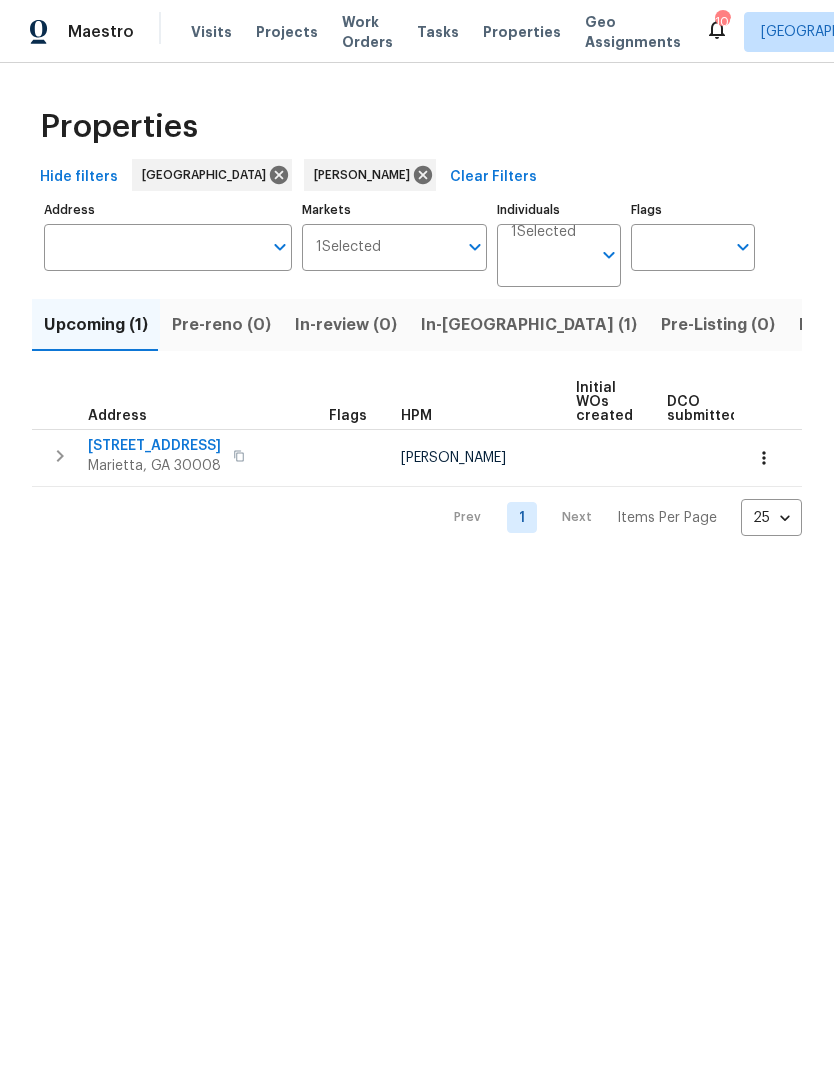 scroll, scrollTop: 0, scrollLeft: 0, axis: both 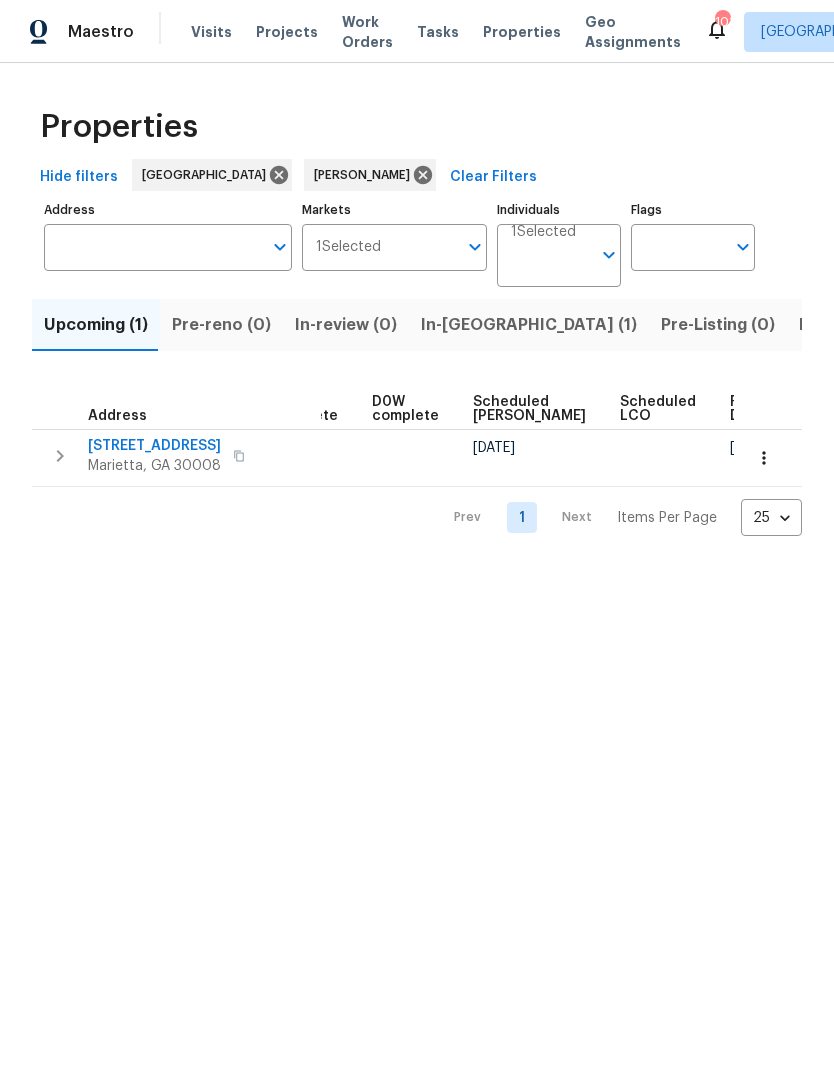 click at bounding box center [764, 458] 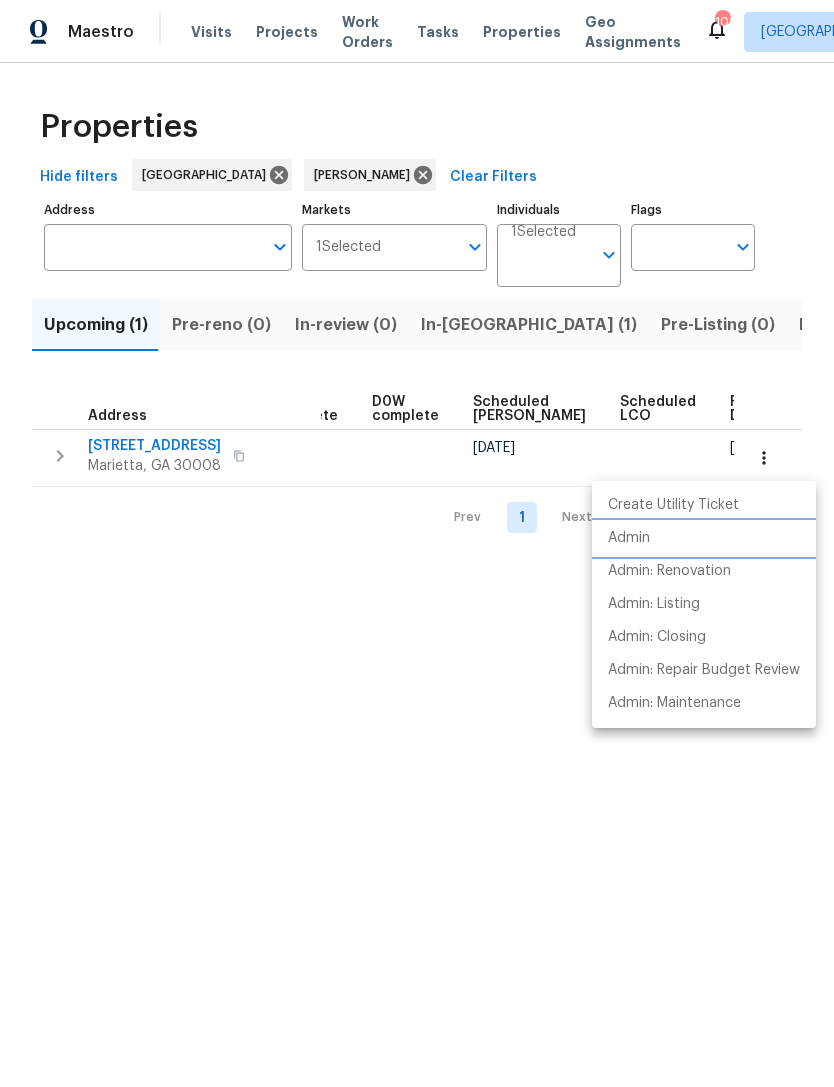 click on "Admin" at bounding box center [629, 538] 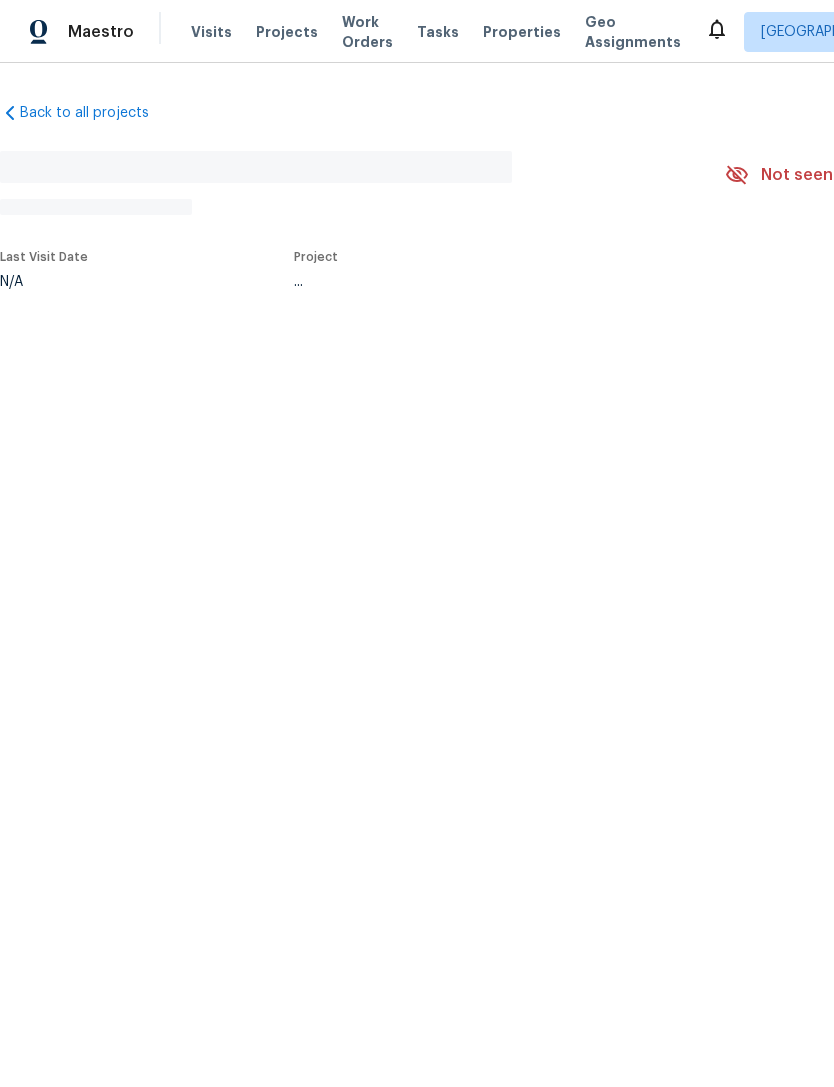 scroll, scrollTop: 0, scrollLeft: 0, axis: both 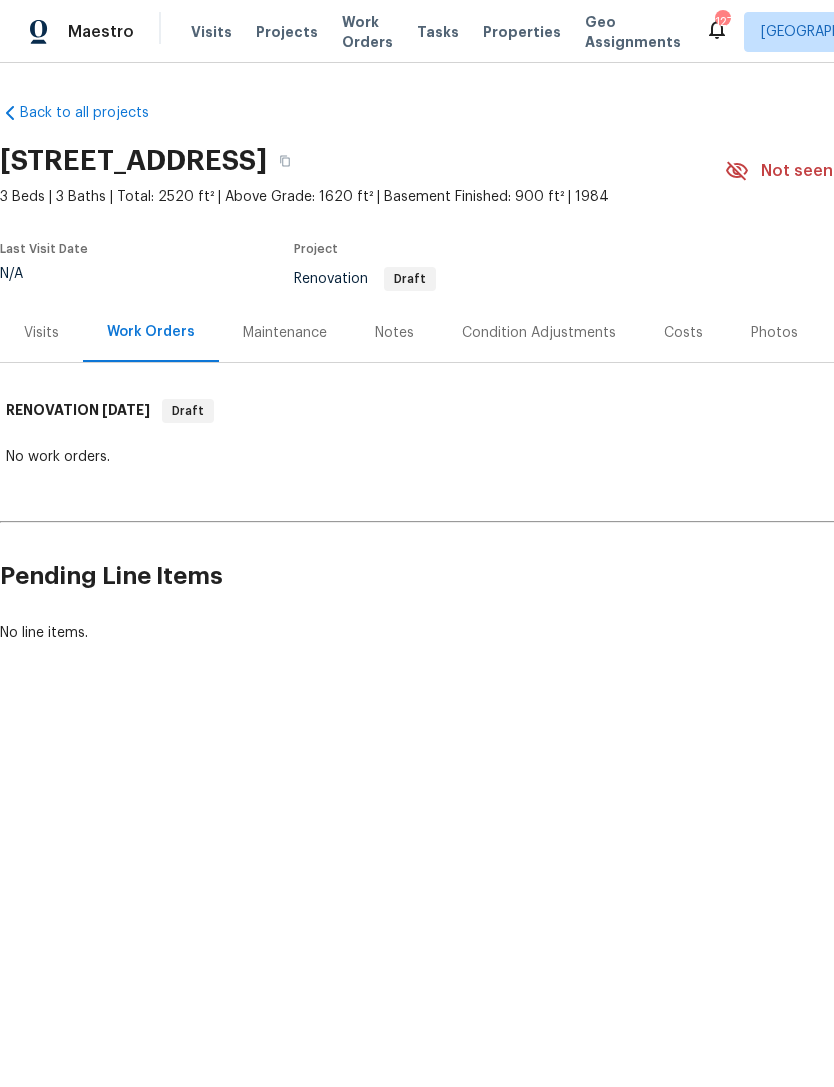 click on "Notes" at bounding box center (394, 332) 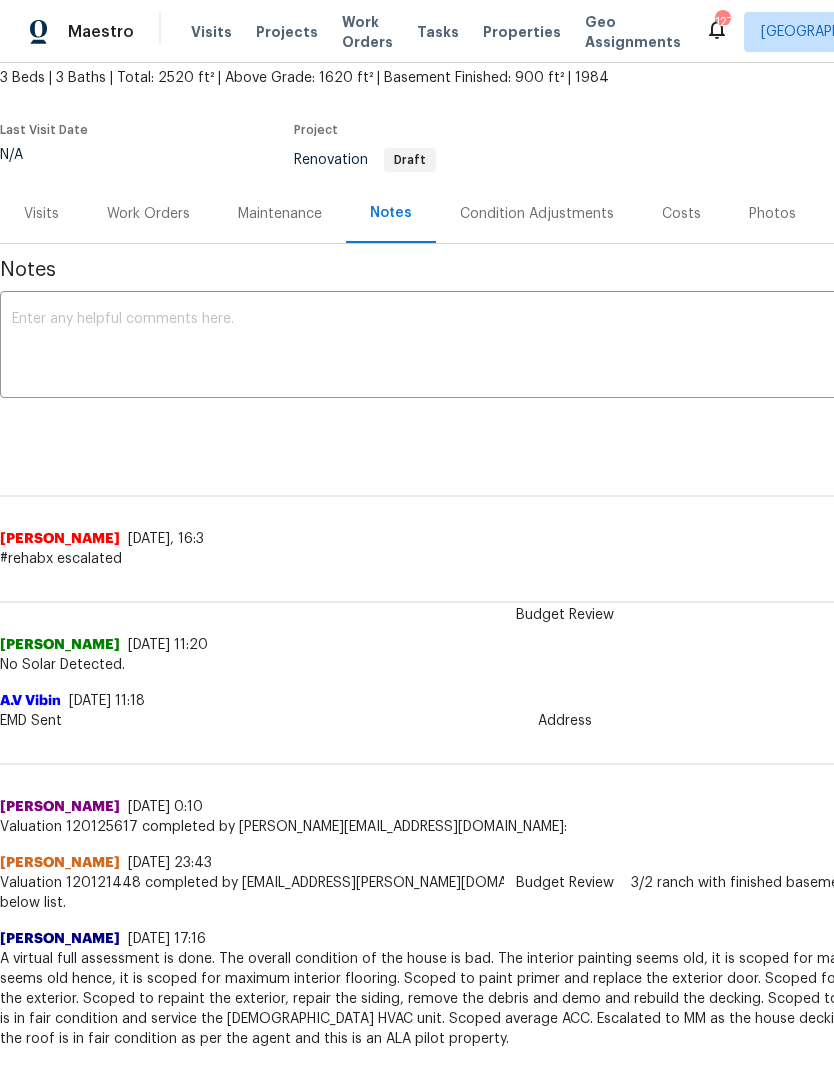 scroll, scrollTop: 116, scrollLeft: 0, axis: vertical 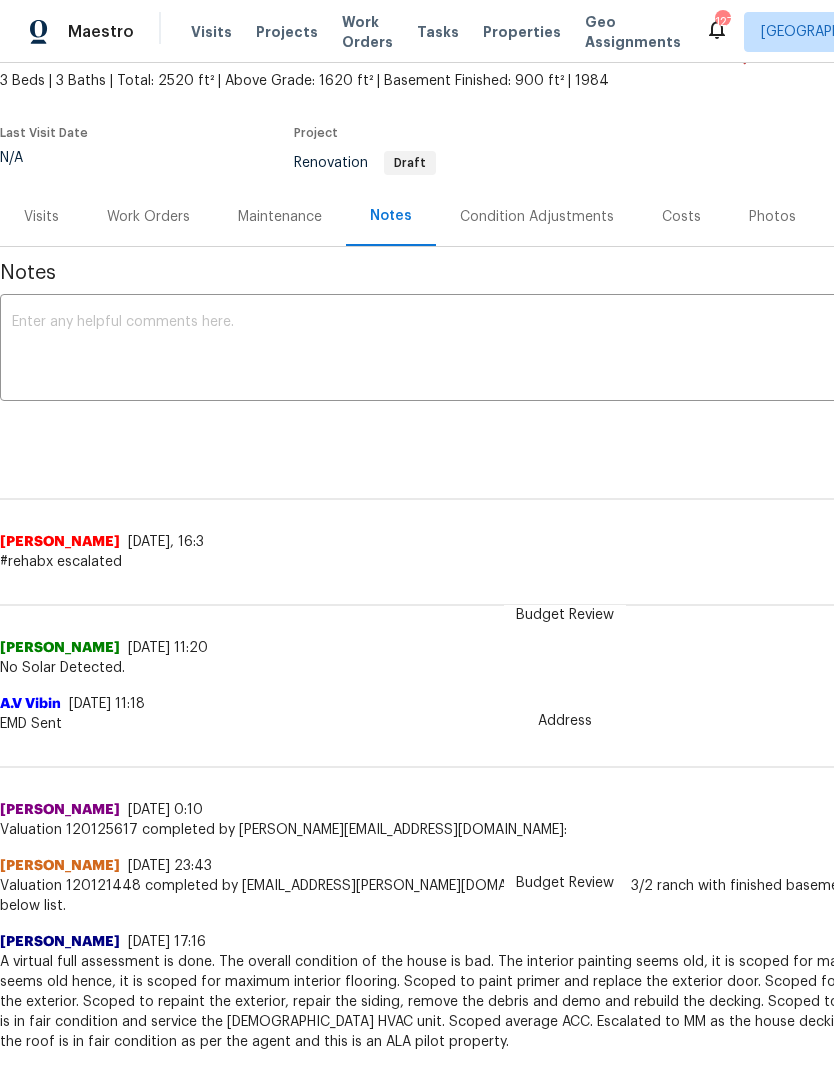 click on "Costs" at bounding box center (681, 217) 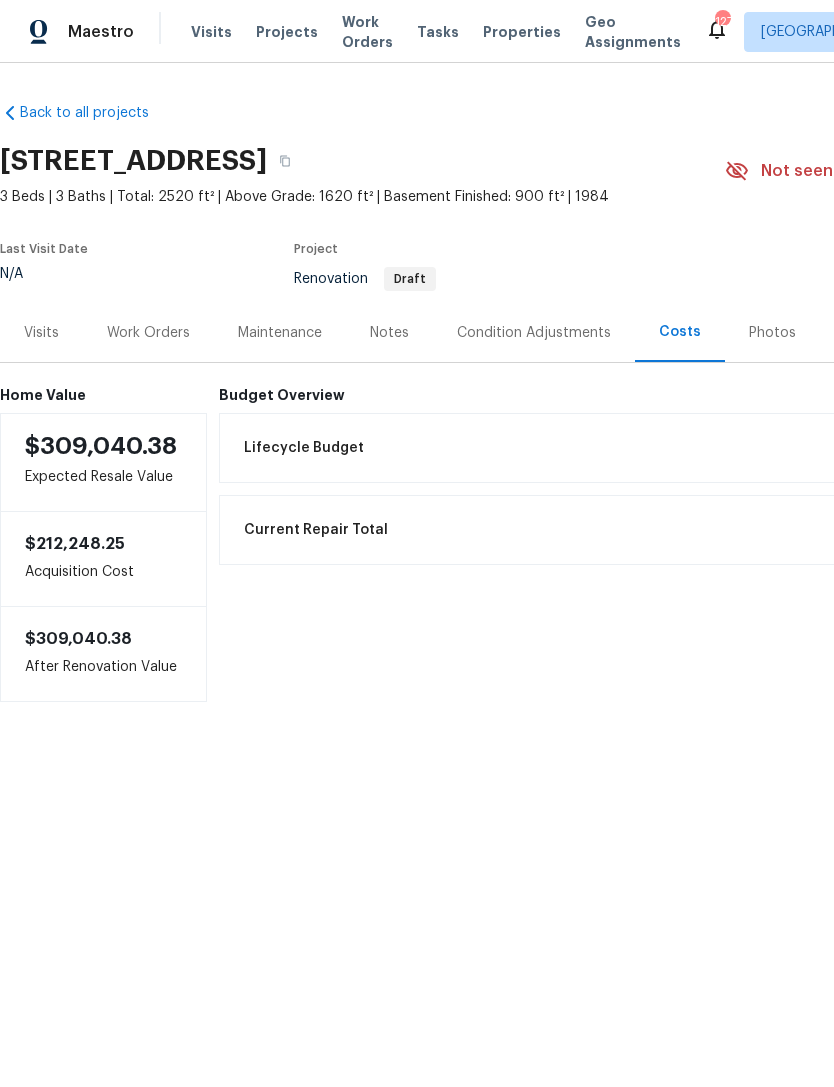 scroll, scrollTop: 0, scrollLeft: 0, axis: both 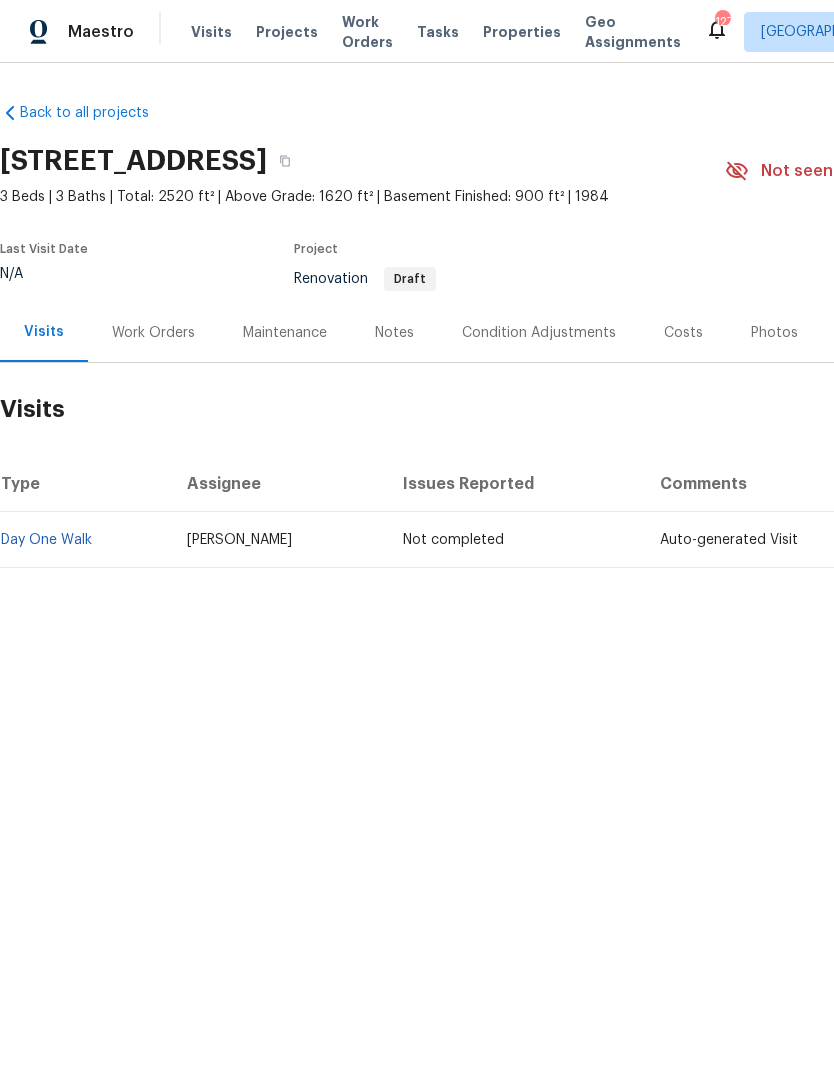 click on "Work Orders" at bounding box center [153, 333] 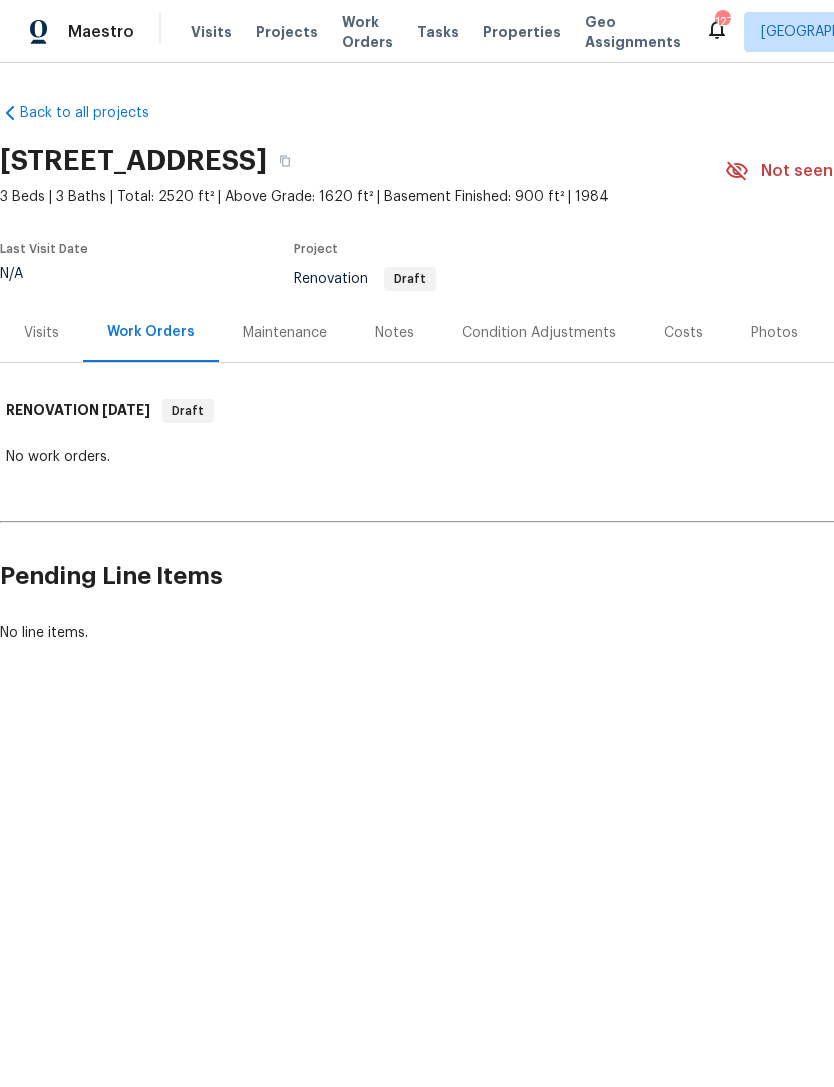 click on "Maintenance" at bounding box center (285, 333) 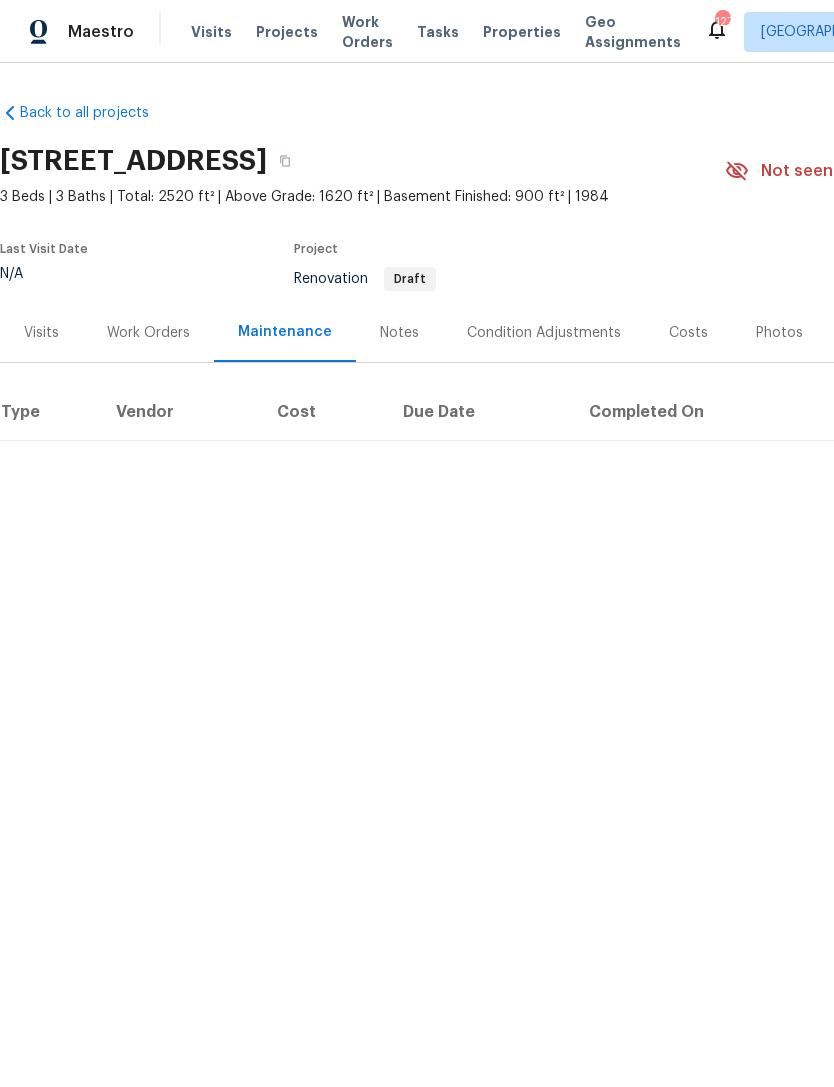 click on "Notes" at bounding box center [399, 333] 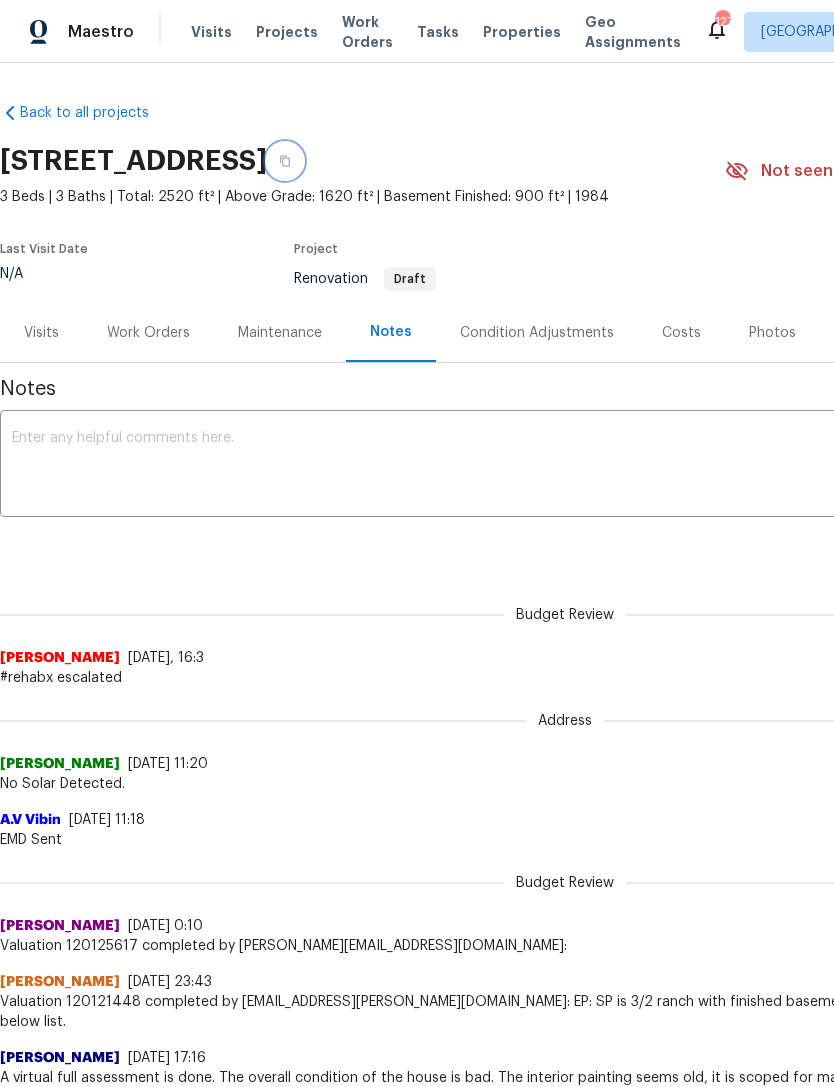 click 